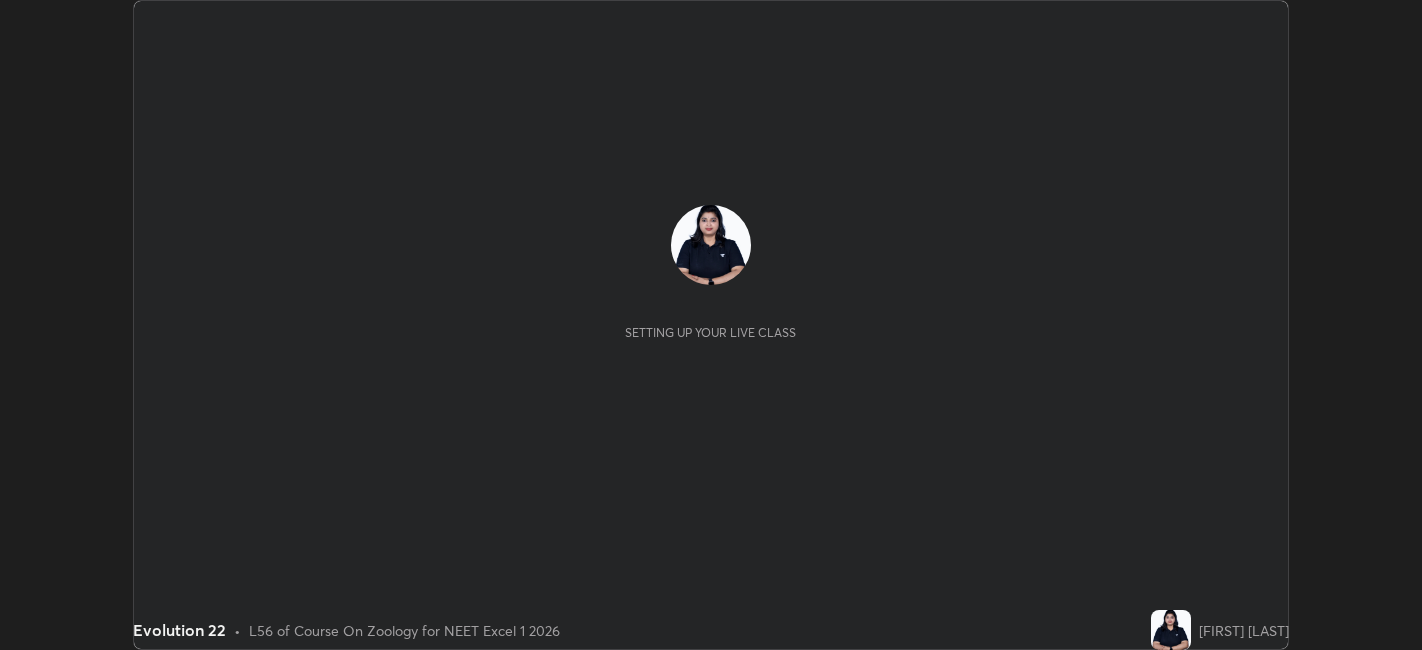 scroll, scrollTop: 0, scrollLeft: 0, axis: both 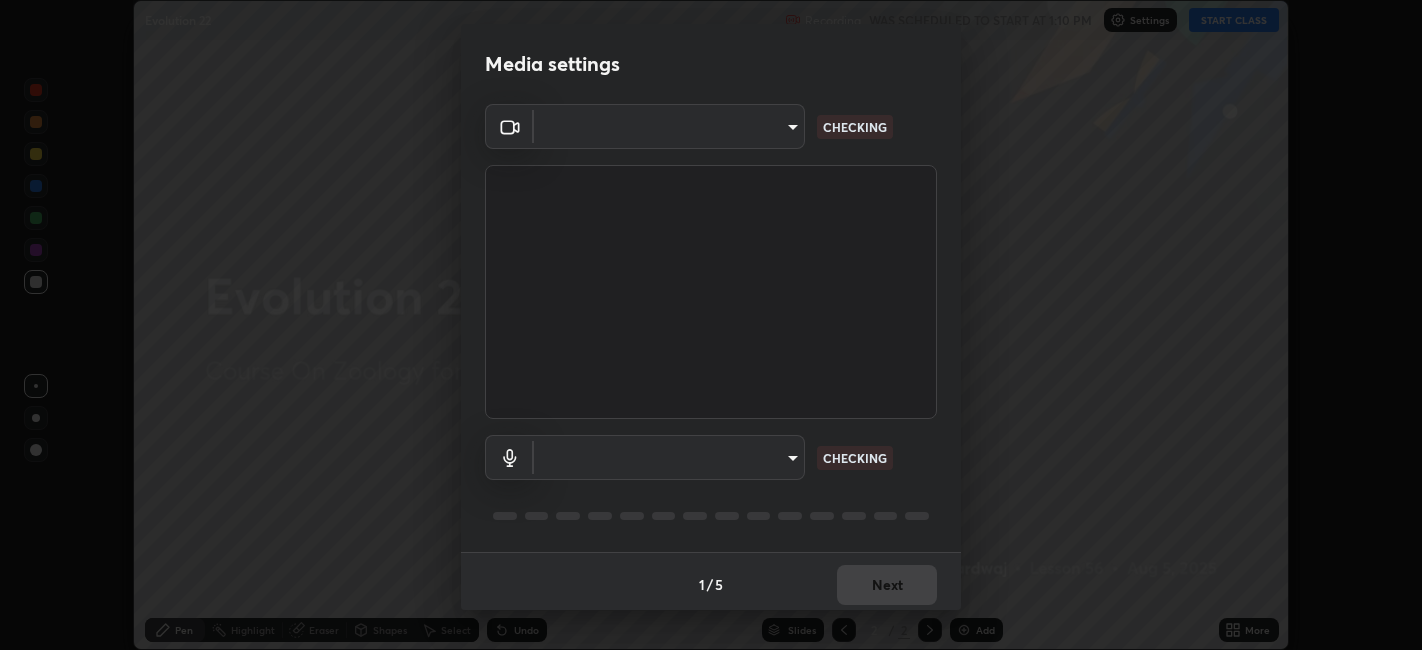 type on "9e57caed4cce4141f5eaa85e897878ef8d6f7de05c3a7e1aeb5fb010bc414606" 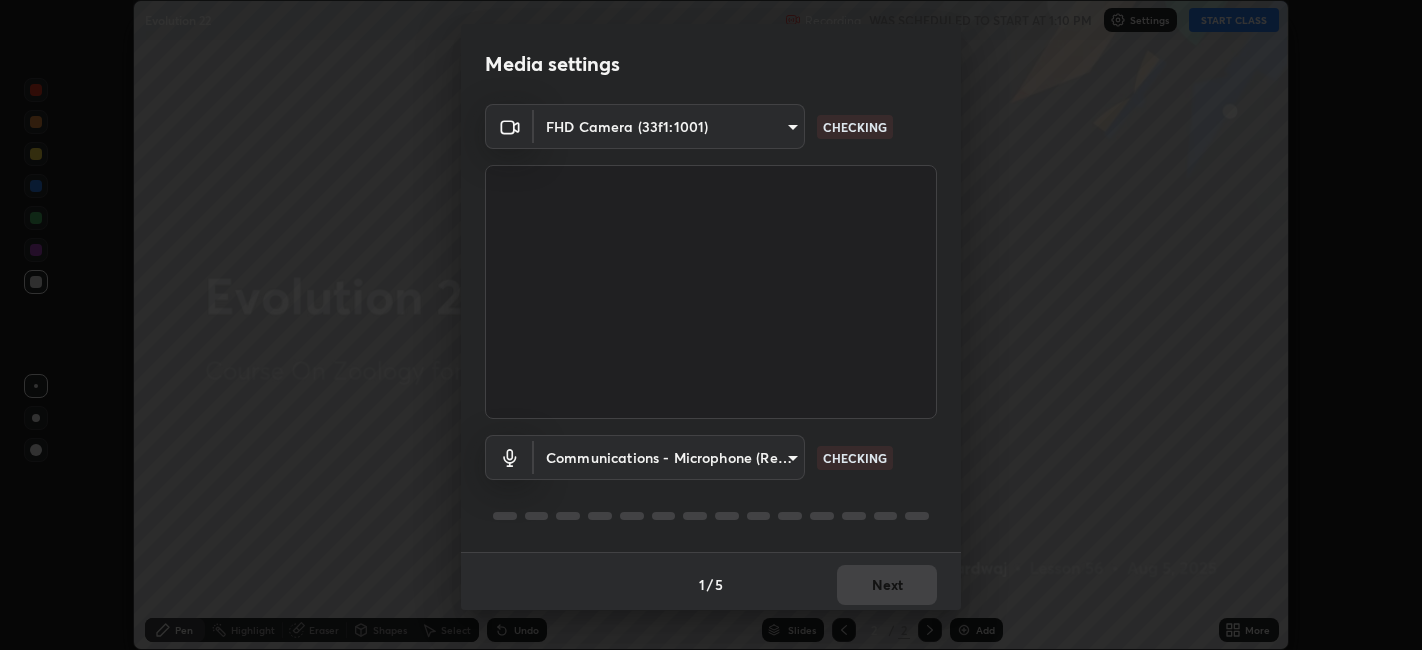 scroll, scrollTop: 5, scrollLeft: 0, axis: vertical 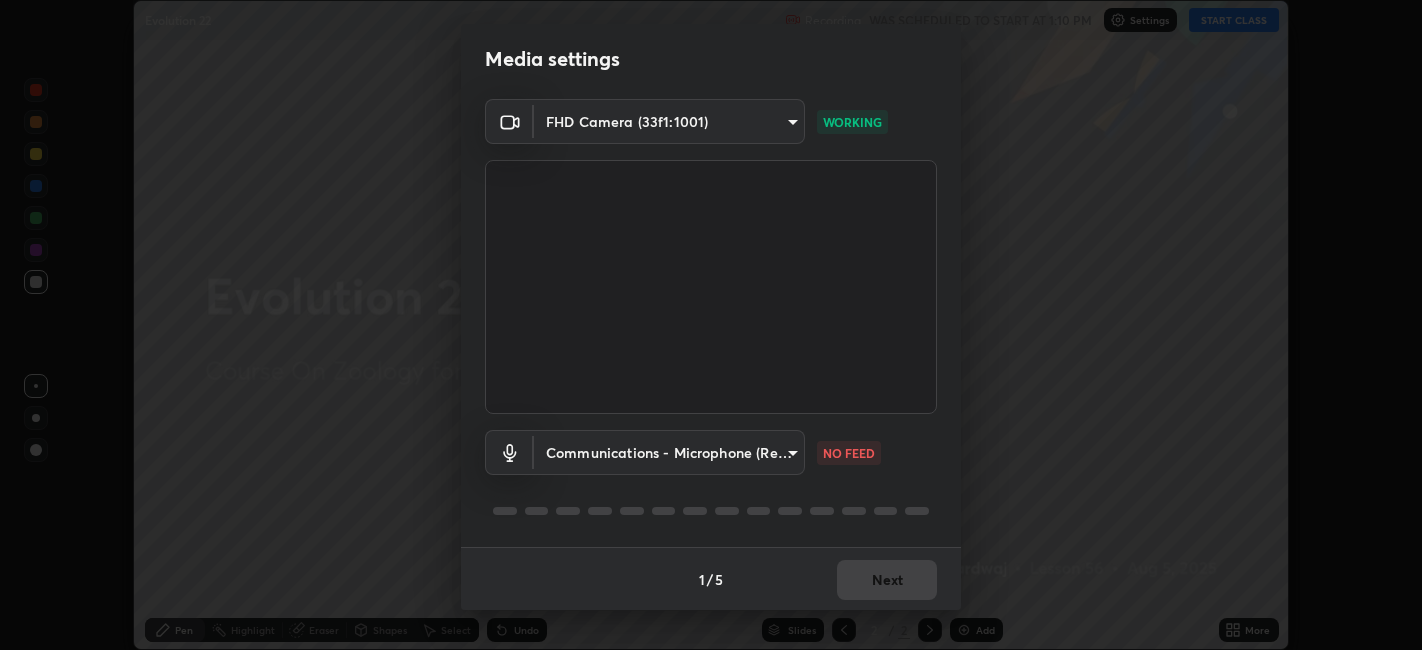 click on "Erase all Evolution 22 Recording WAS SCHEDULED TO START AT  1:10 PM Settings START CLASS Setting up your live class Evolution 22 • L56 of Course On Zoology for NEET Excel 1 2026 [FIRST] [LAST] Pen Highlight Eraser Shapes Select Undo Slides 2 / 2 Add More No doubts shared Encourage your learners to ask a doubt for better clarity Report an issue Reason for reporting Buffering Chat not working Audio - Video sync issue Educator video quality low ​ Attach an image Report Media settings FHD Camera (33f1:1001) 9e57caed4cce4141f5eaa85e897878ef8d6f7de05c3a7e1aeb5fb010bc414606 WORKING Communications - Microphone (Realtek High Definition Audio(SST)) communications NO FEED 1 / 5 Next" at bounding box center [711, 325] 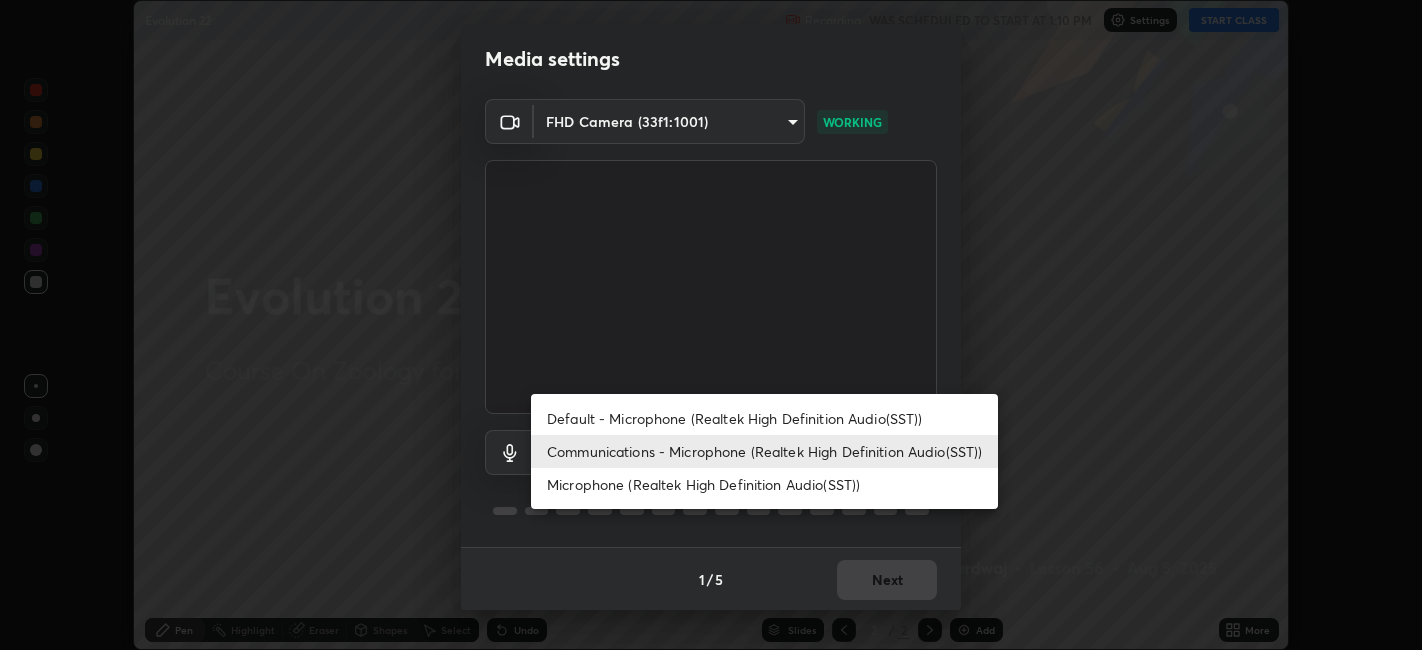 click on "Microphone (Realtek High Definition Audio(SST))" at bounding box center [764, 484] 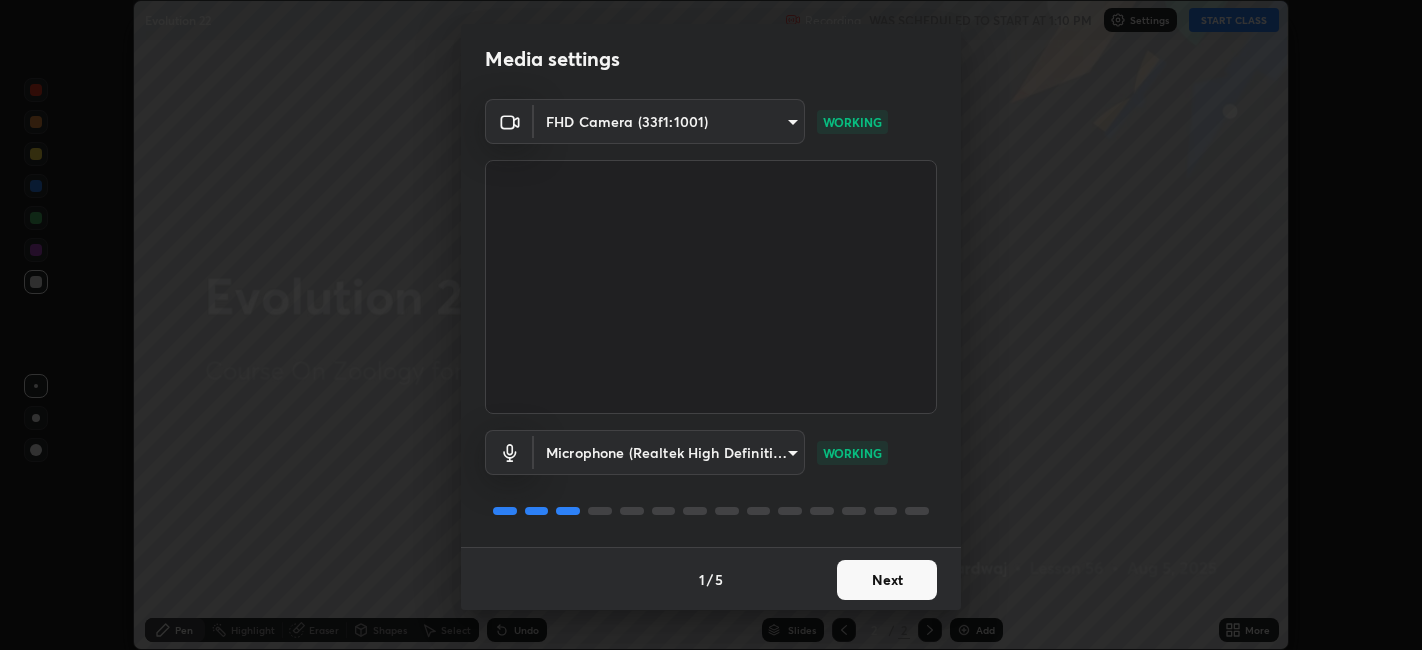 click on "Next" at bounding box center [887, 580] 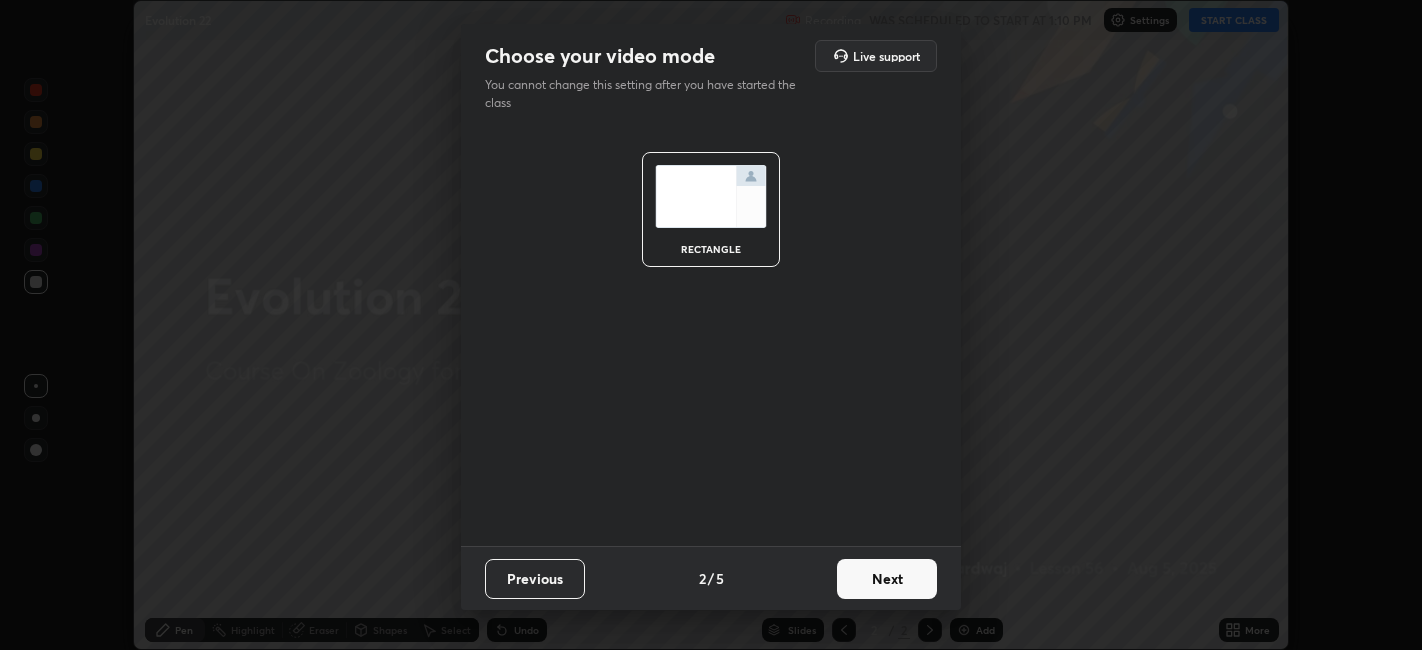 click on "Next" at bounding box center (887, 579) 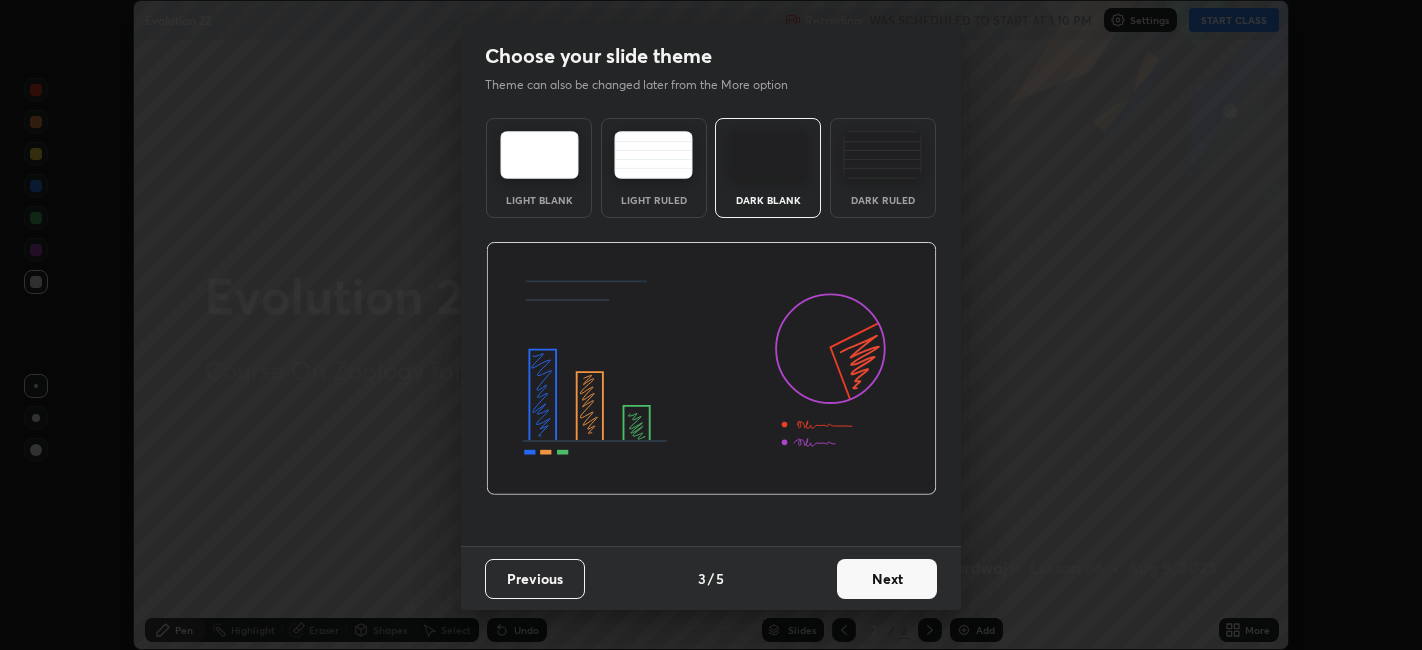 click on "Next" at bounding box center (887, 579) 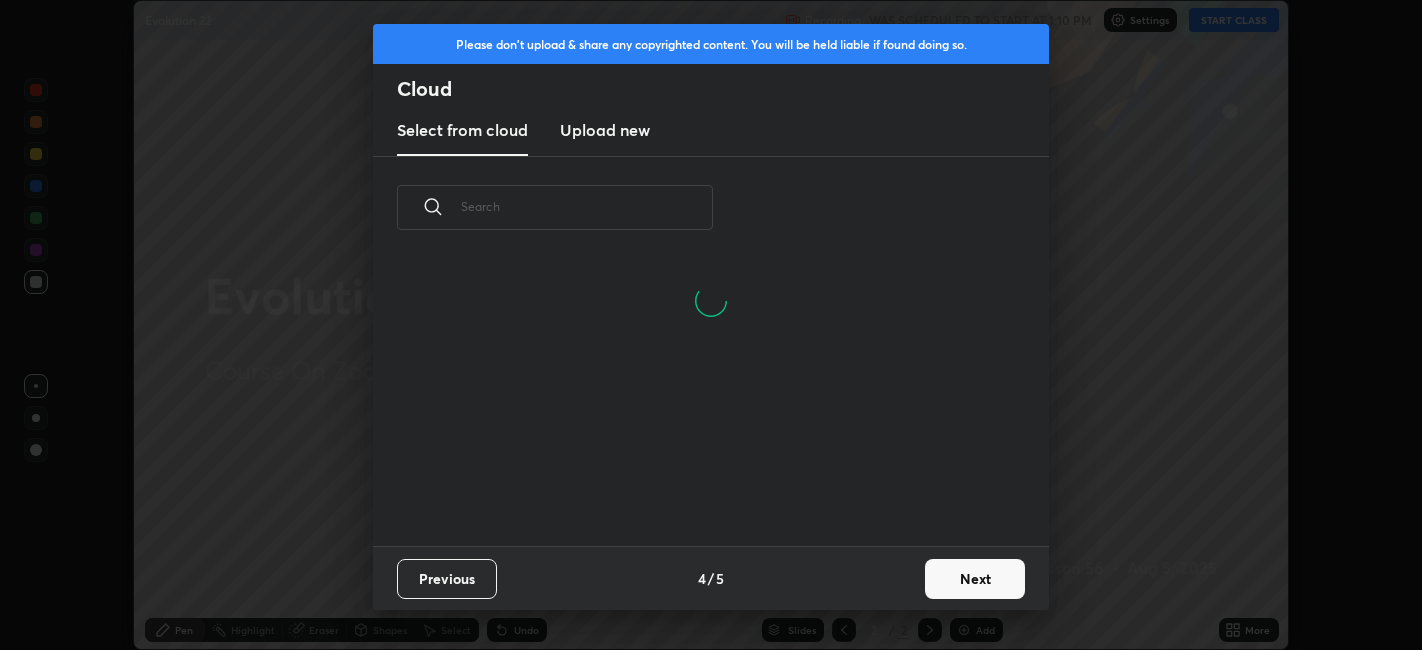 click on "Next" at bounding box center (975, 579) 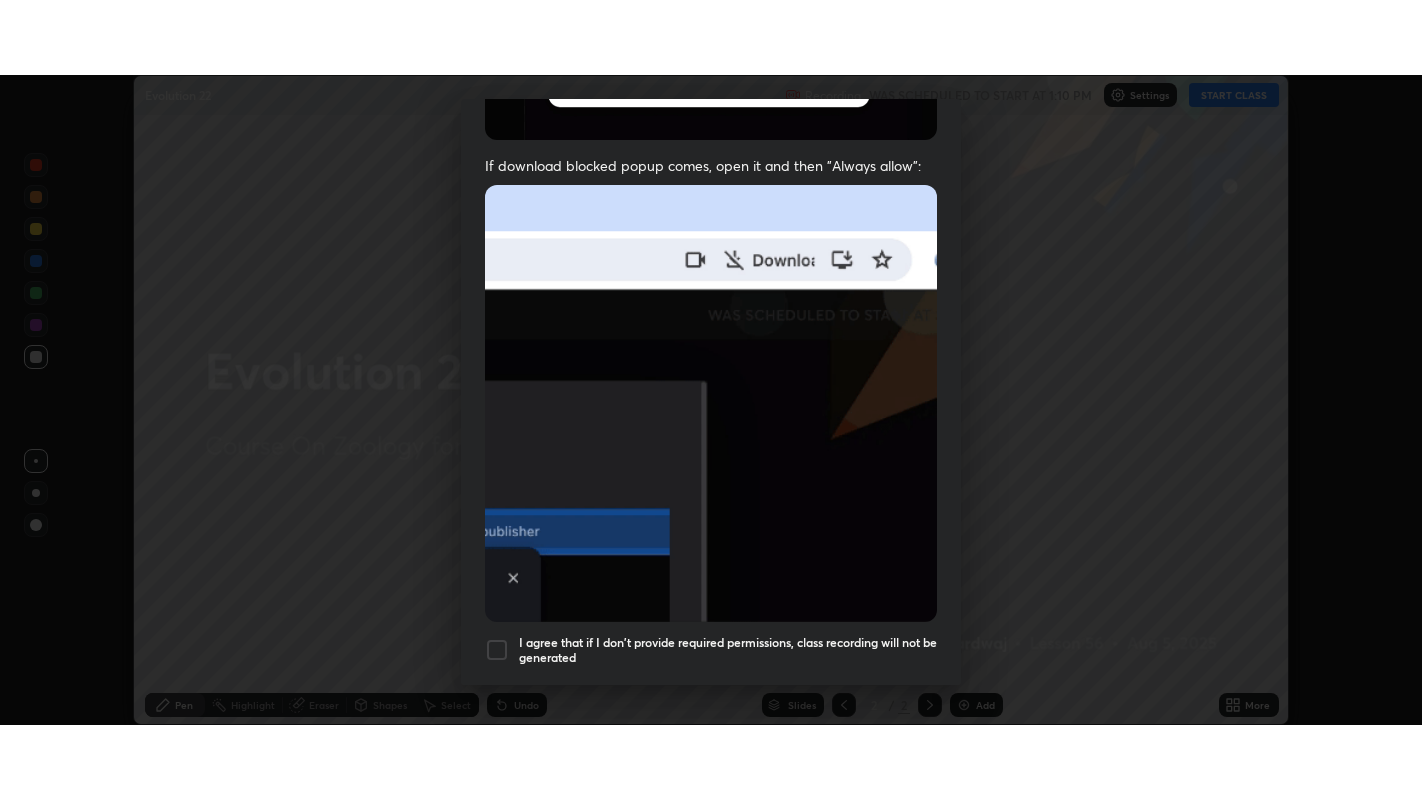 scroll, scrollTop: 413, scrollLeft: 0, axis: vertical 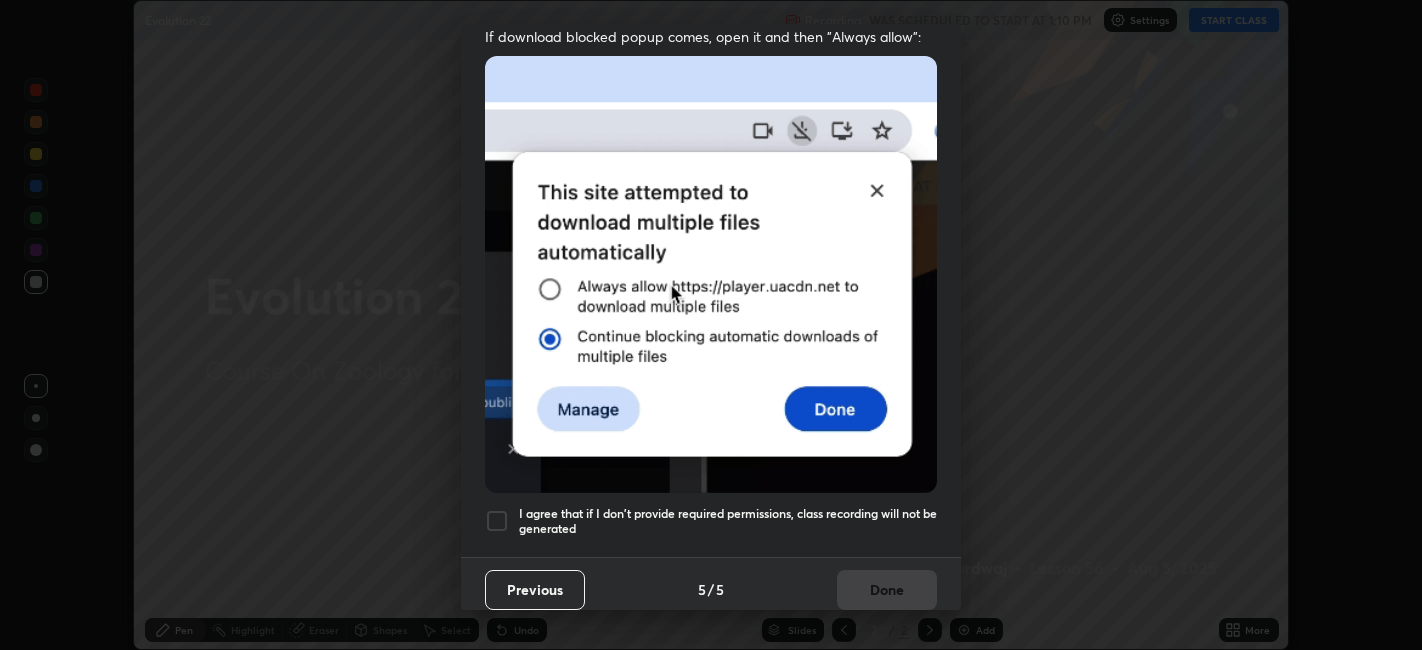 click at bounding box center [497, 521] 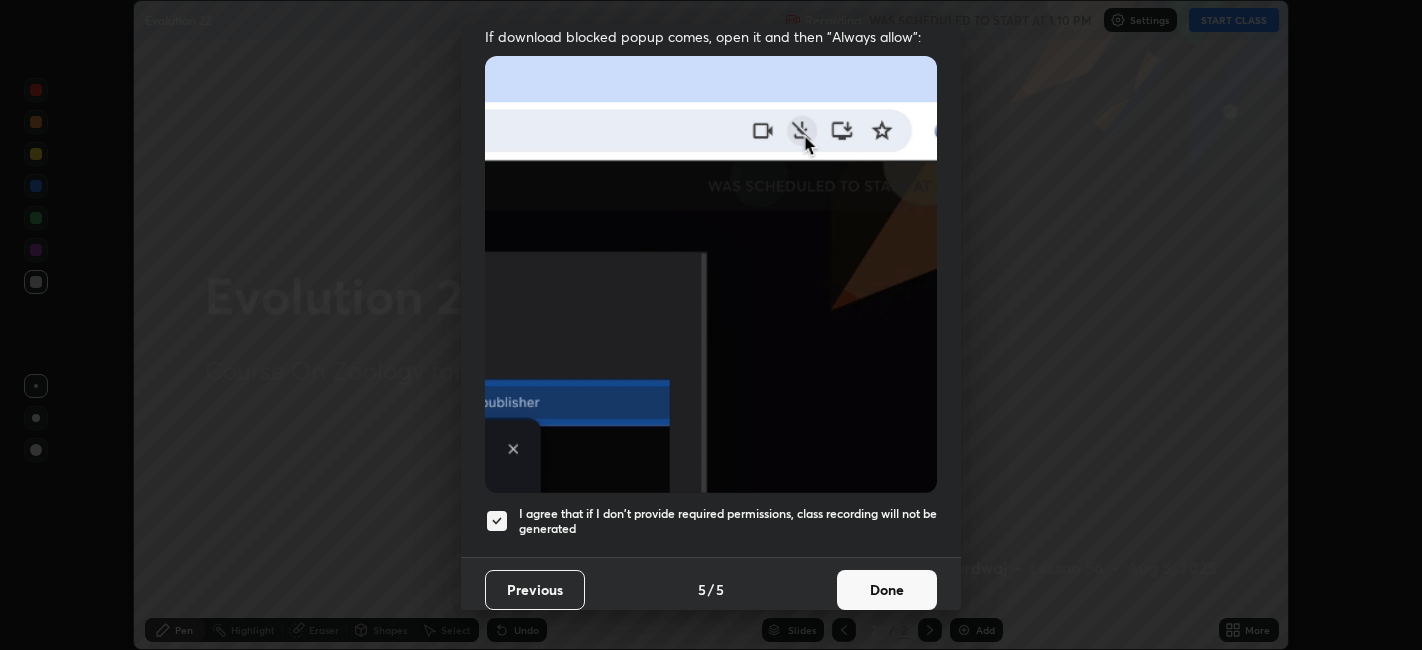 click on "Done" at bounding box center (887, 590) 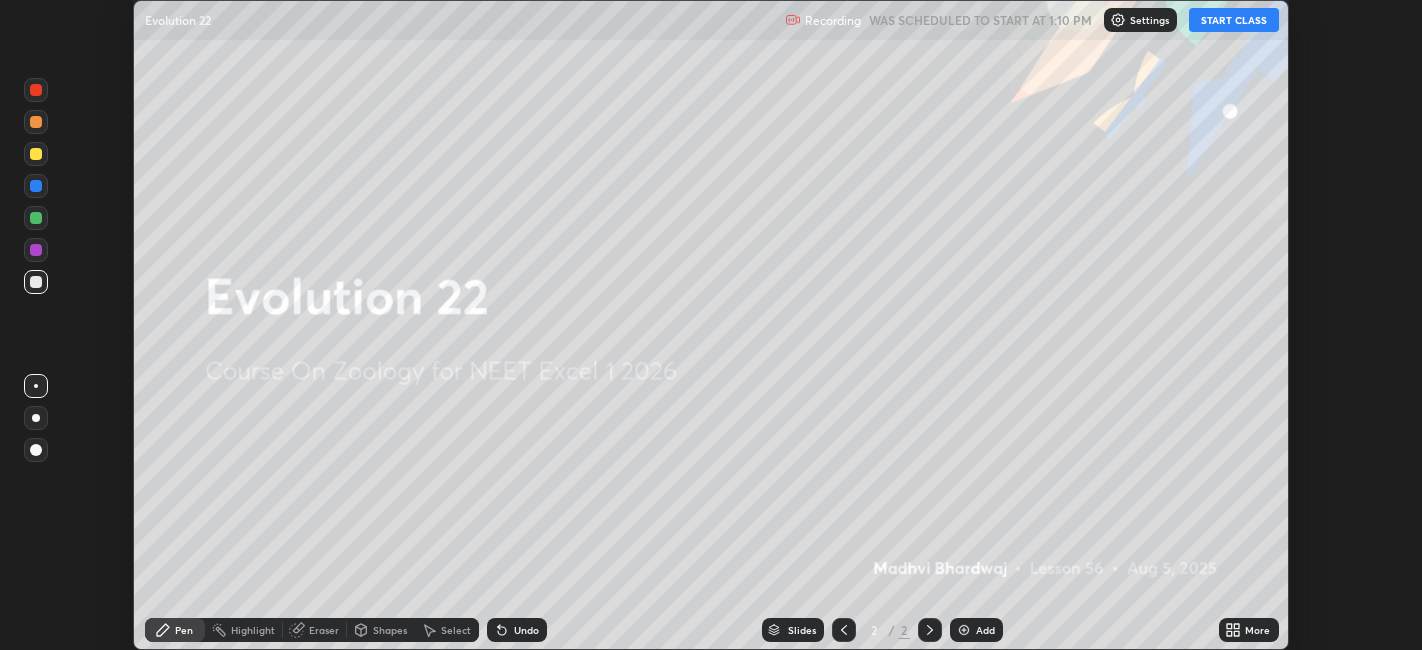 click on "START CLASS" at bounding box center (1234, 20) 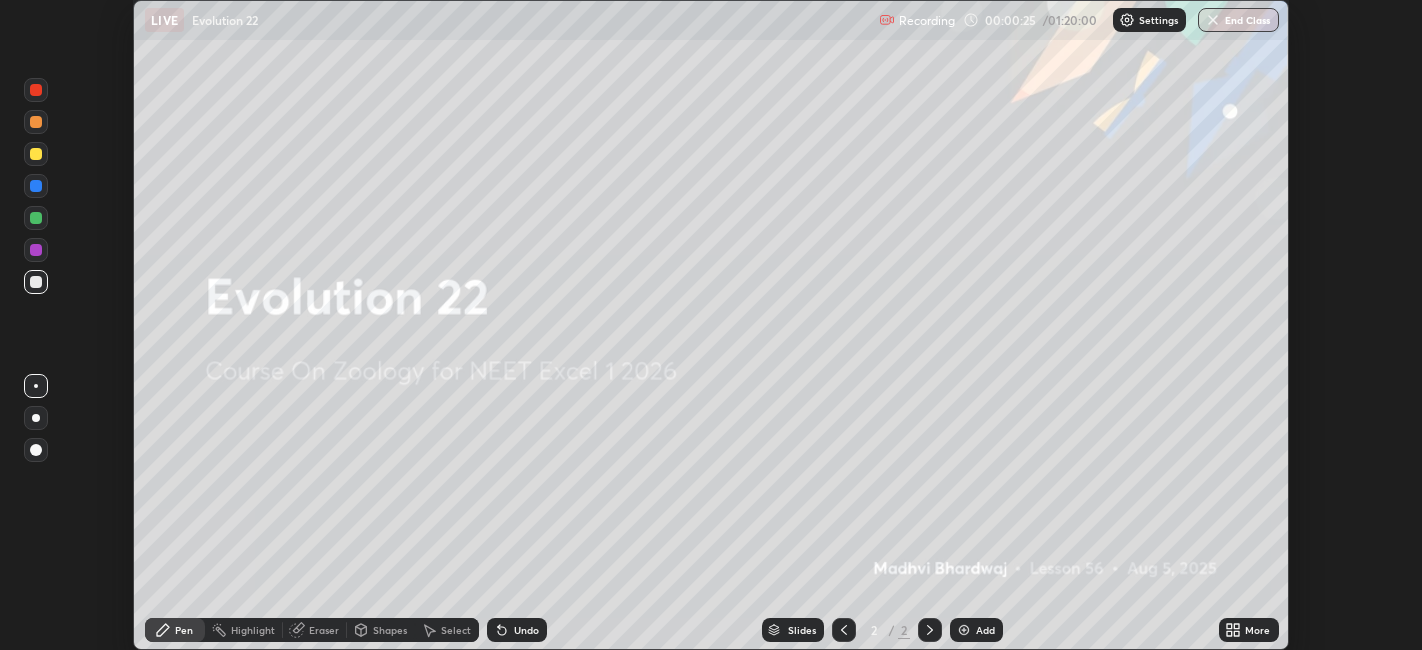 click on "Add" at bounding box center (985, 630) 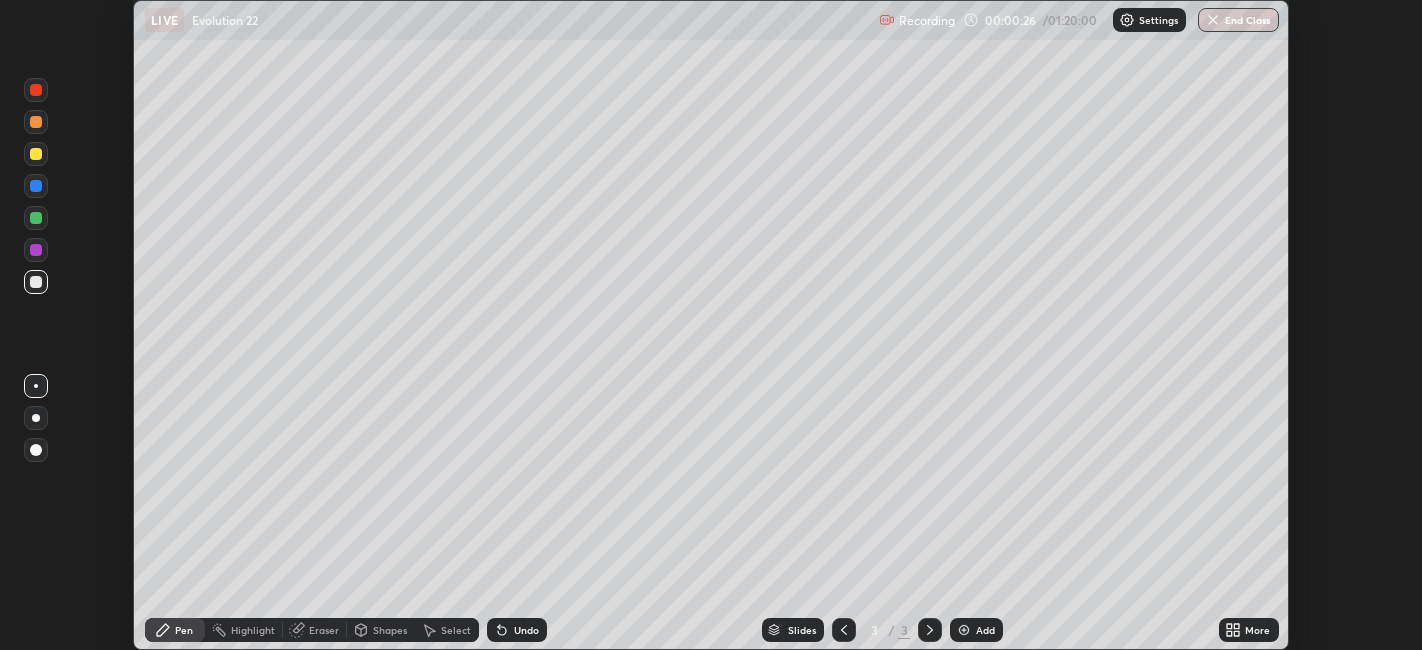 click 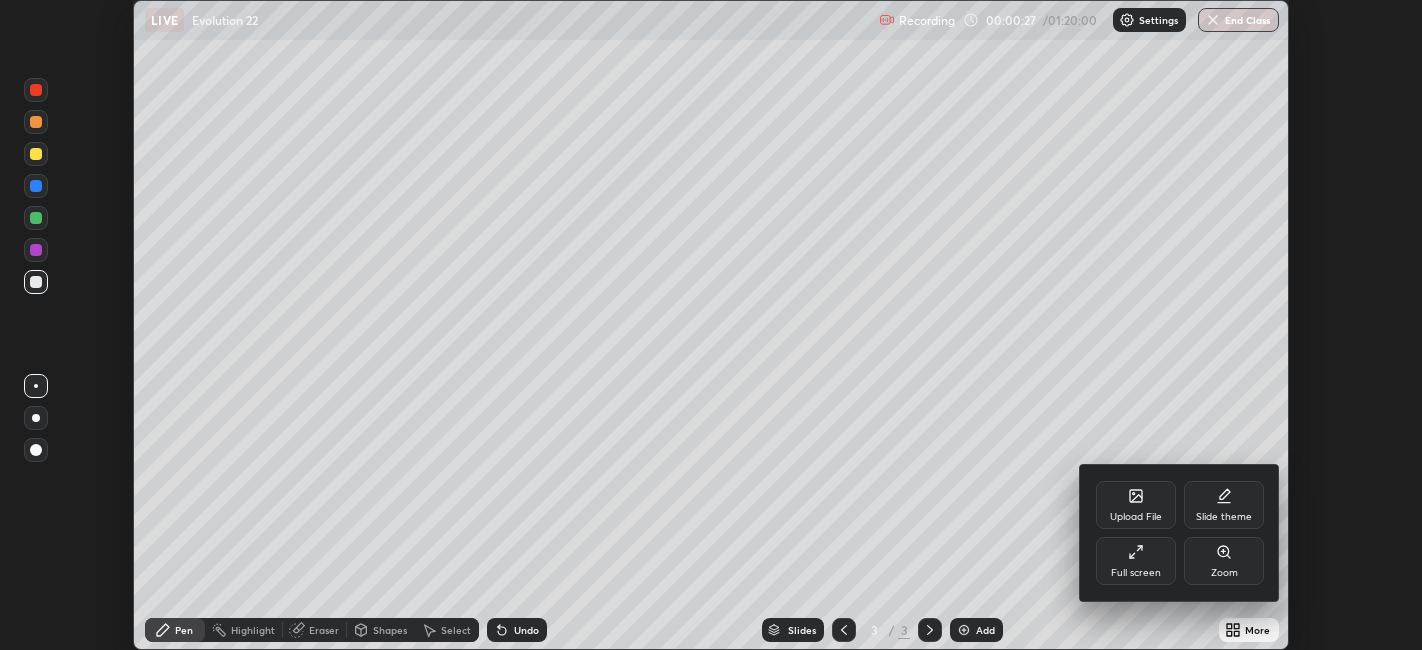 click on "Full screen" at bounding box center [1136, 561] 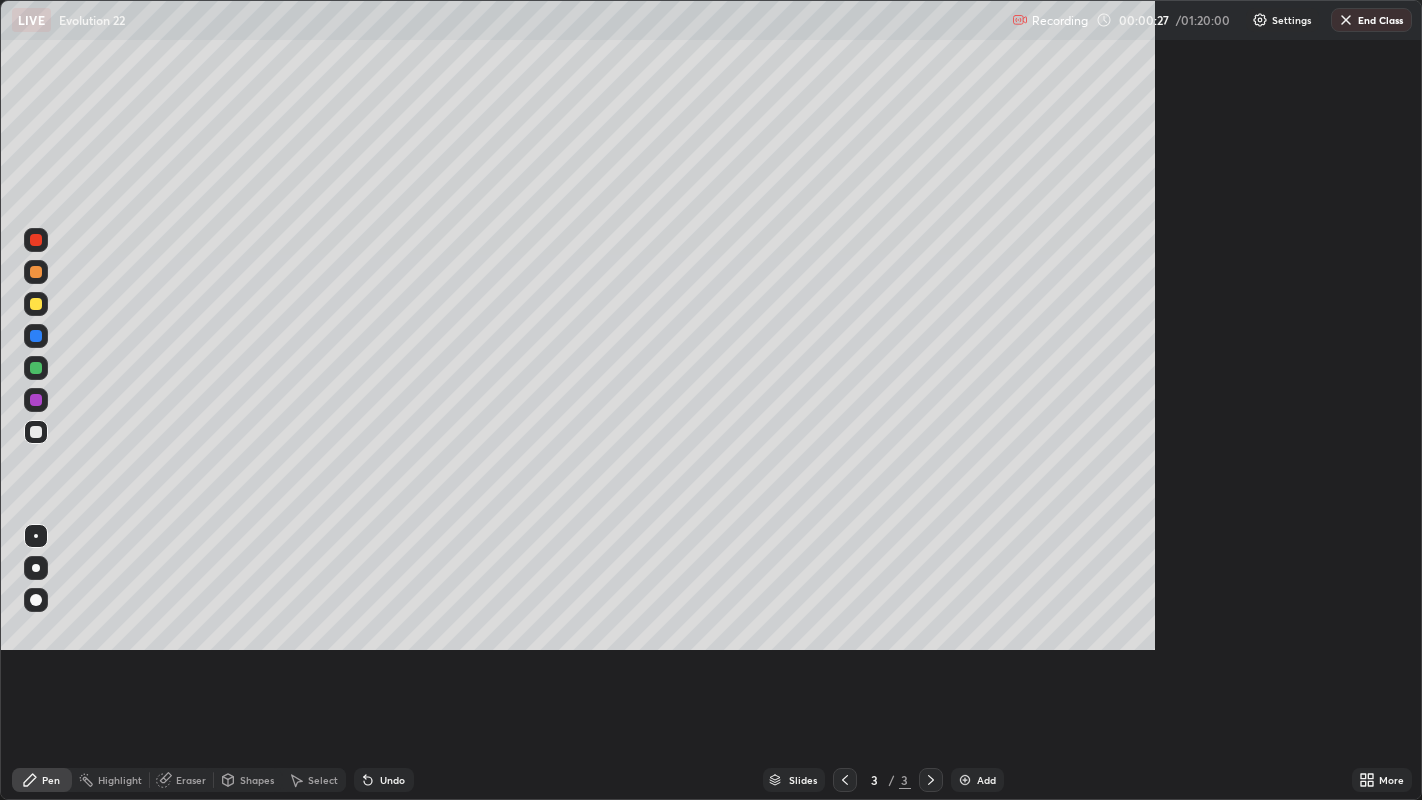 scroll, scrollTop: 99200, scrollLeft: 98577, axis: both 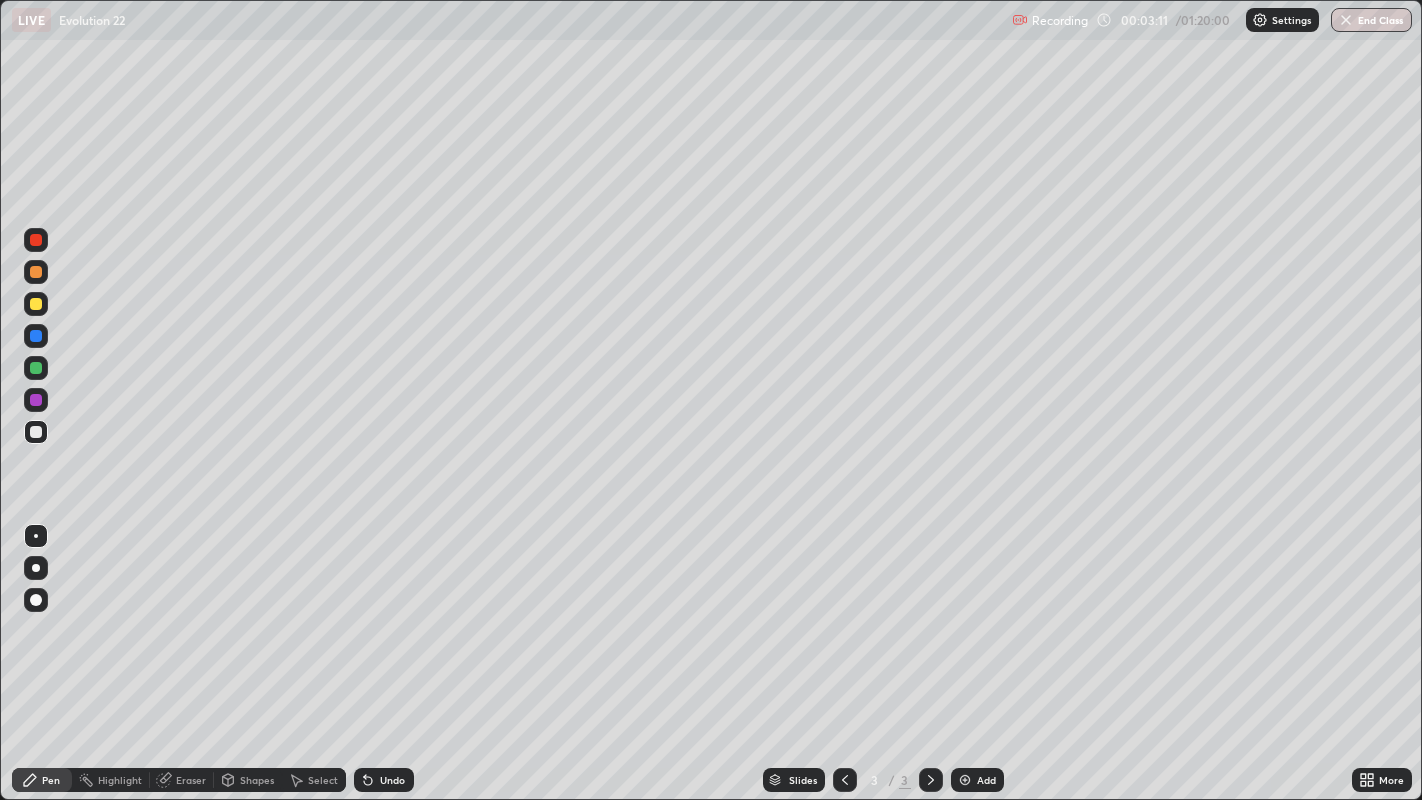click at bounding box center (36, 304) 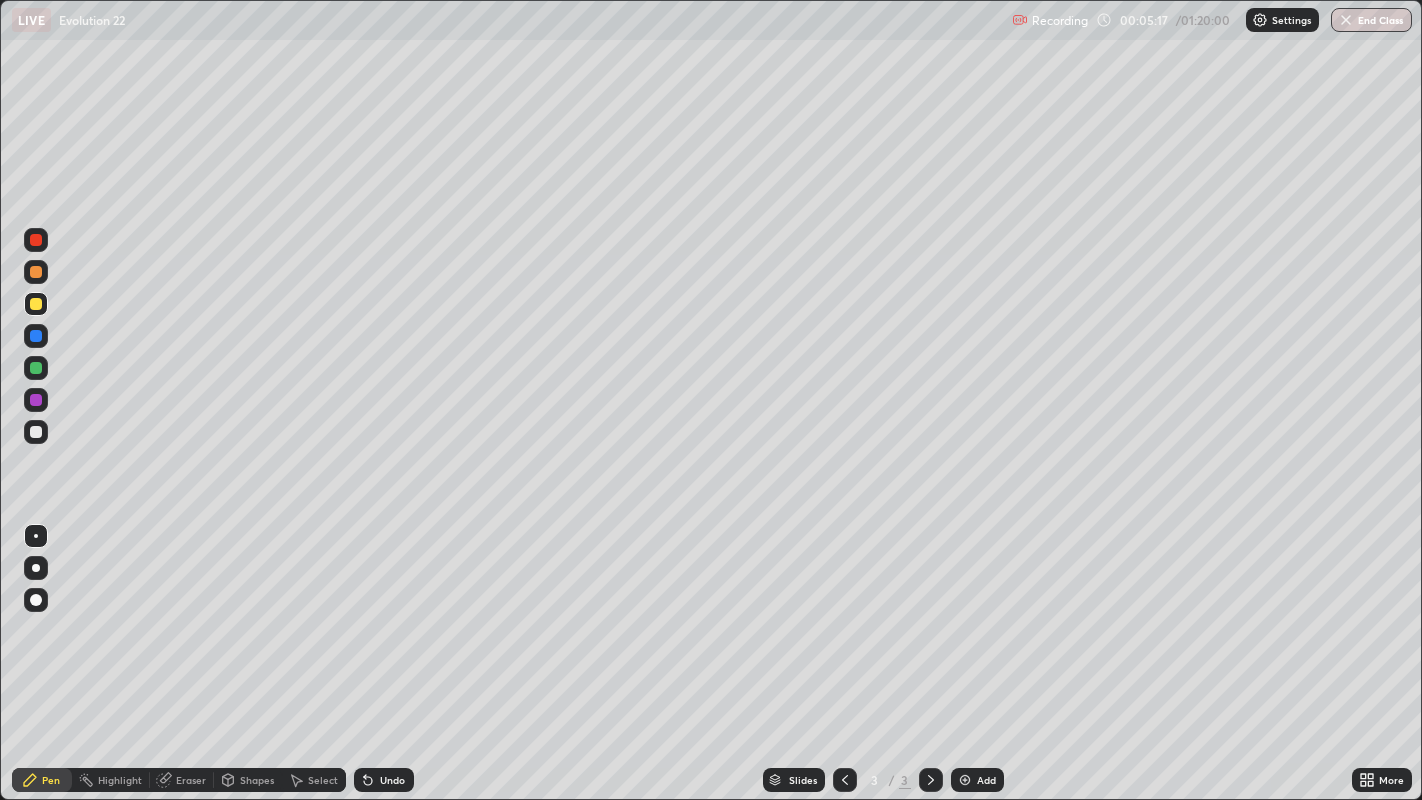 click at bounding box center [36, 368] 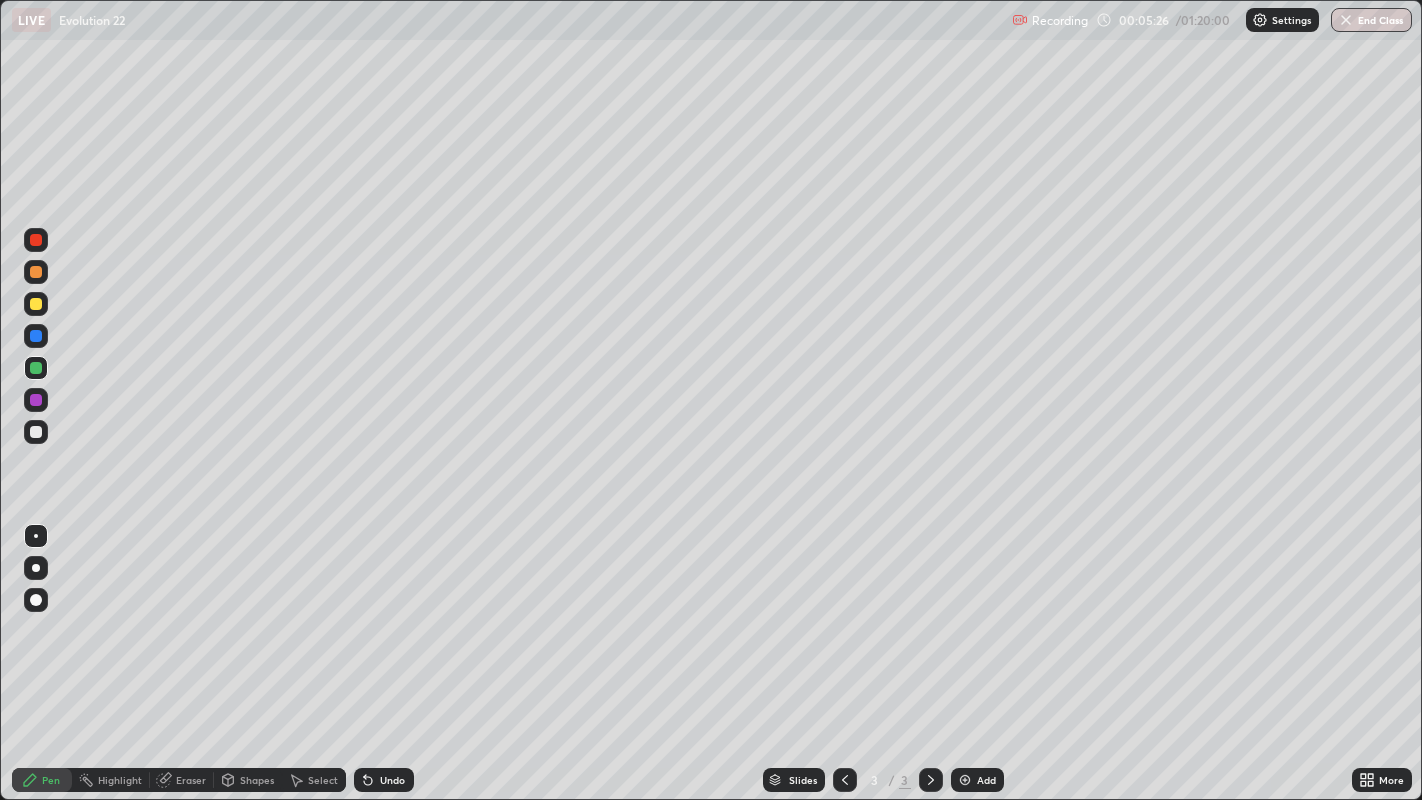 click at bounding box center [36, 432] 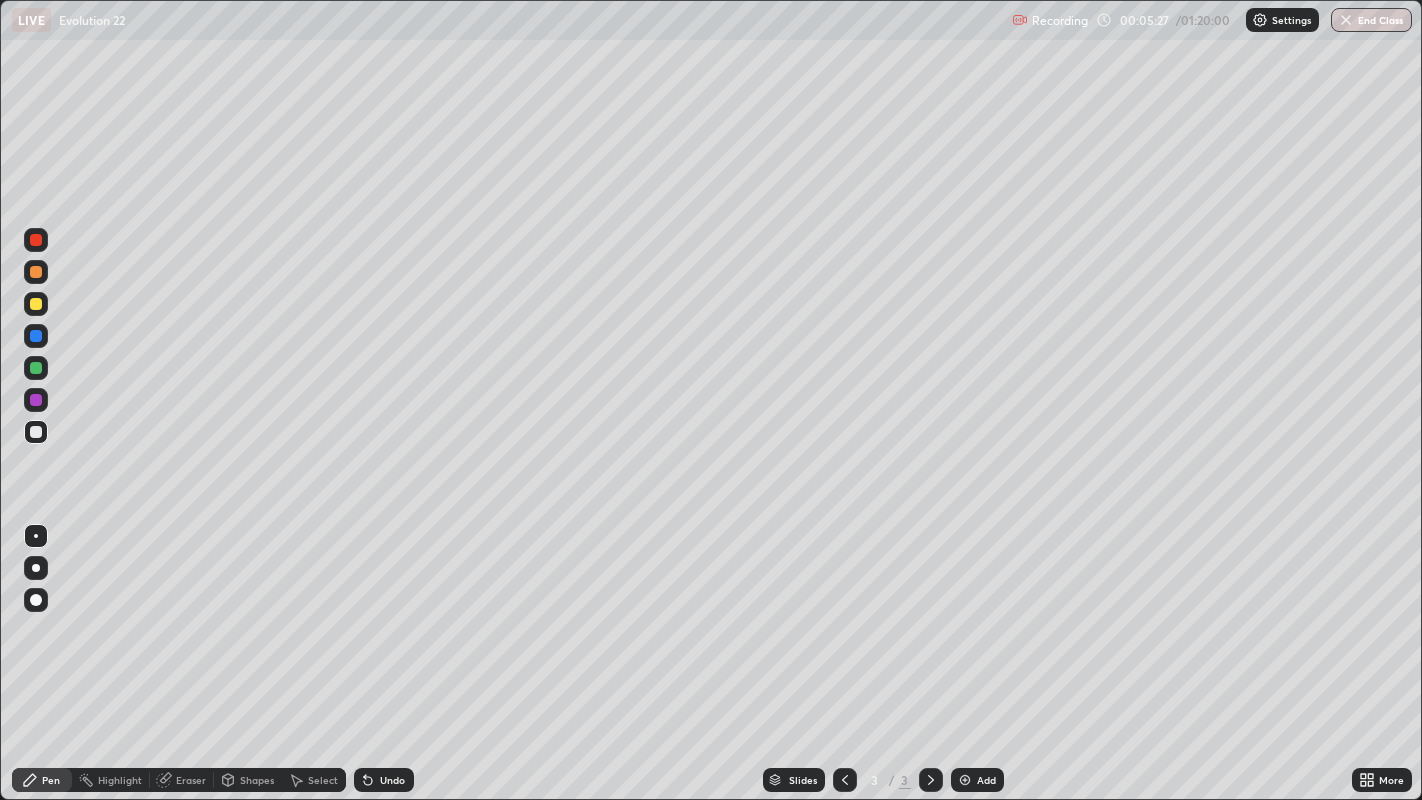 click at bounding box center (36, 568) 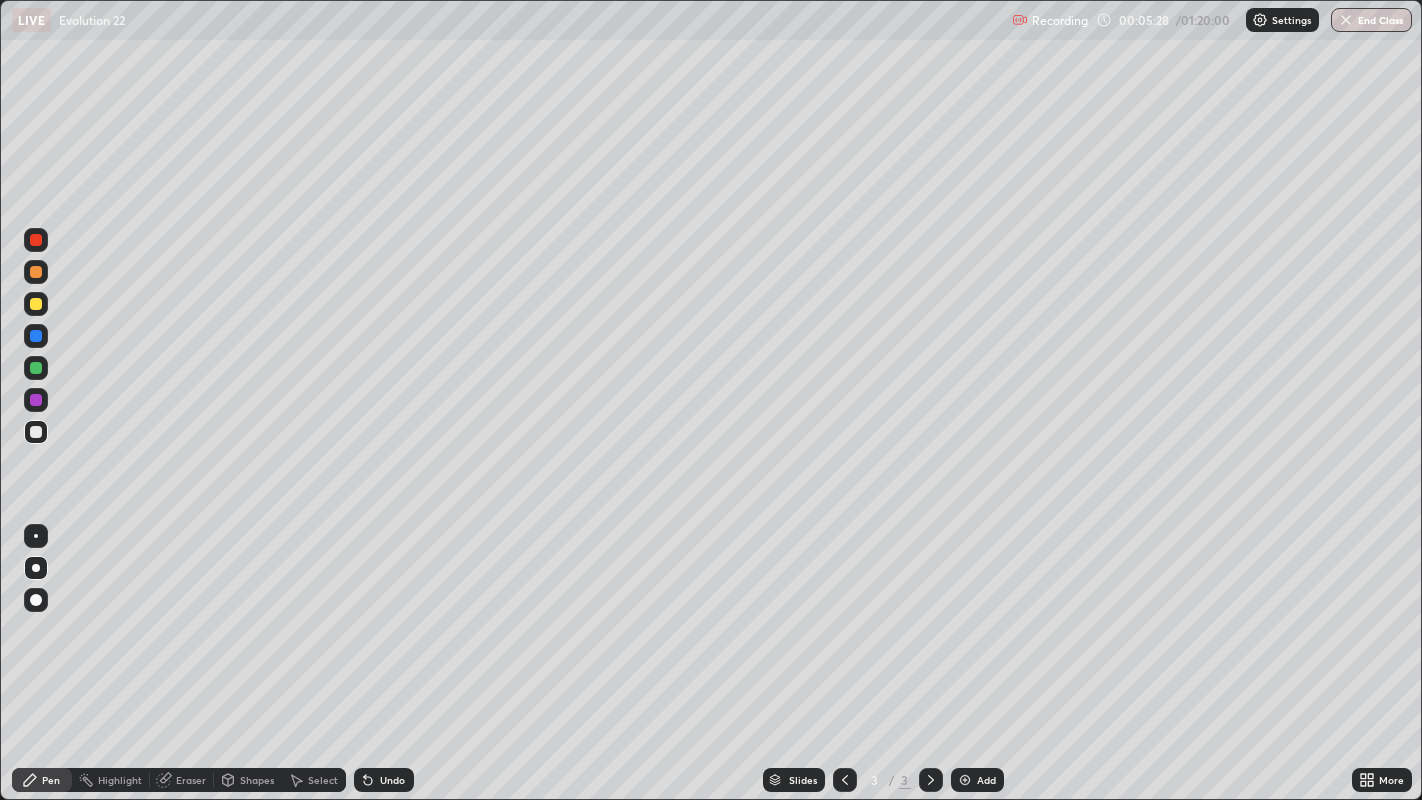 click at bounding box center [36, 600] 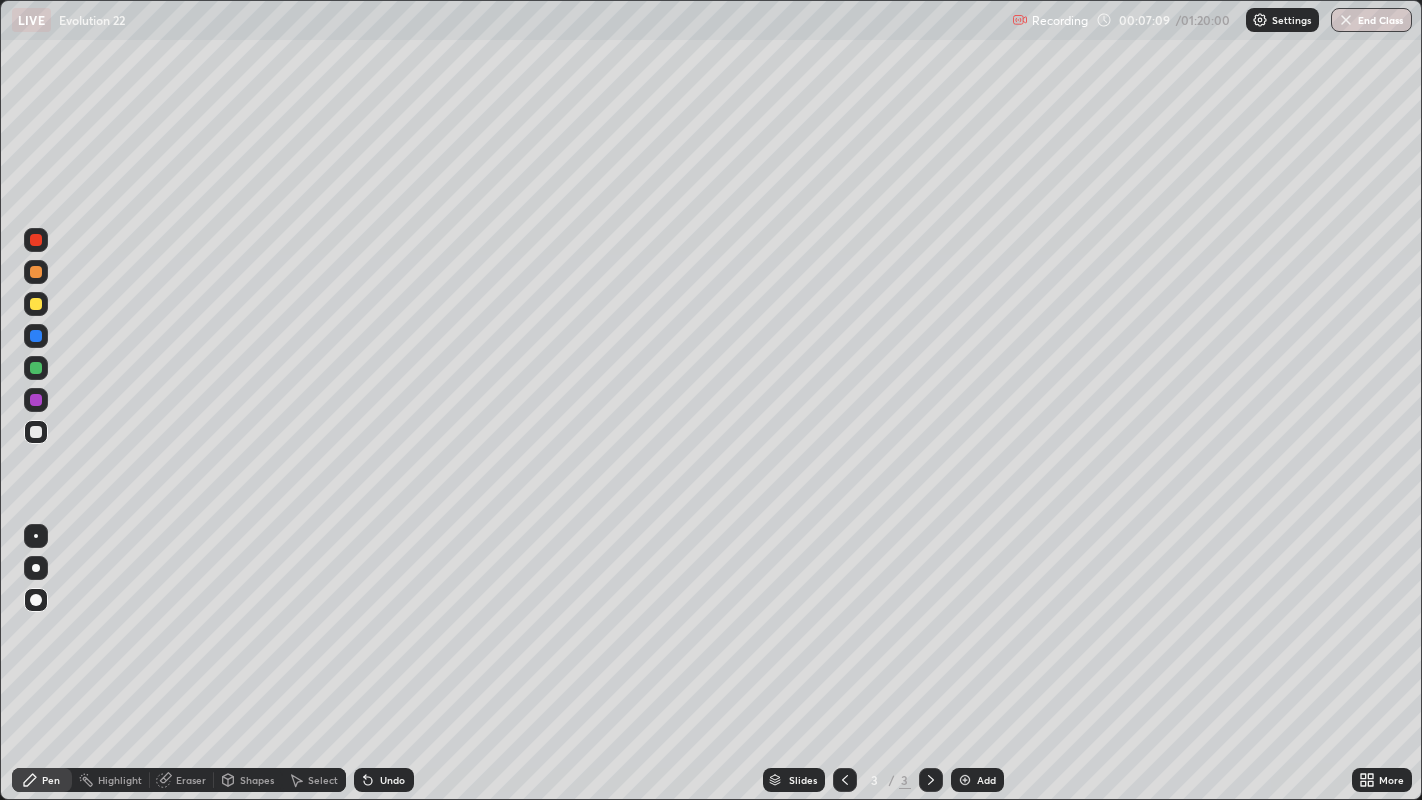 click at bounding box center [36, 432] 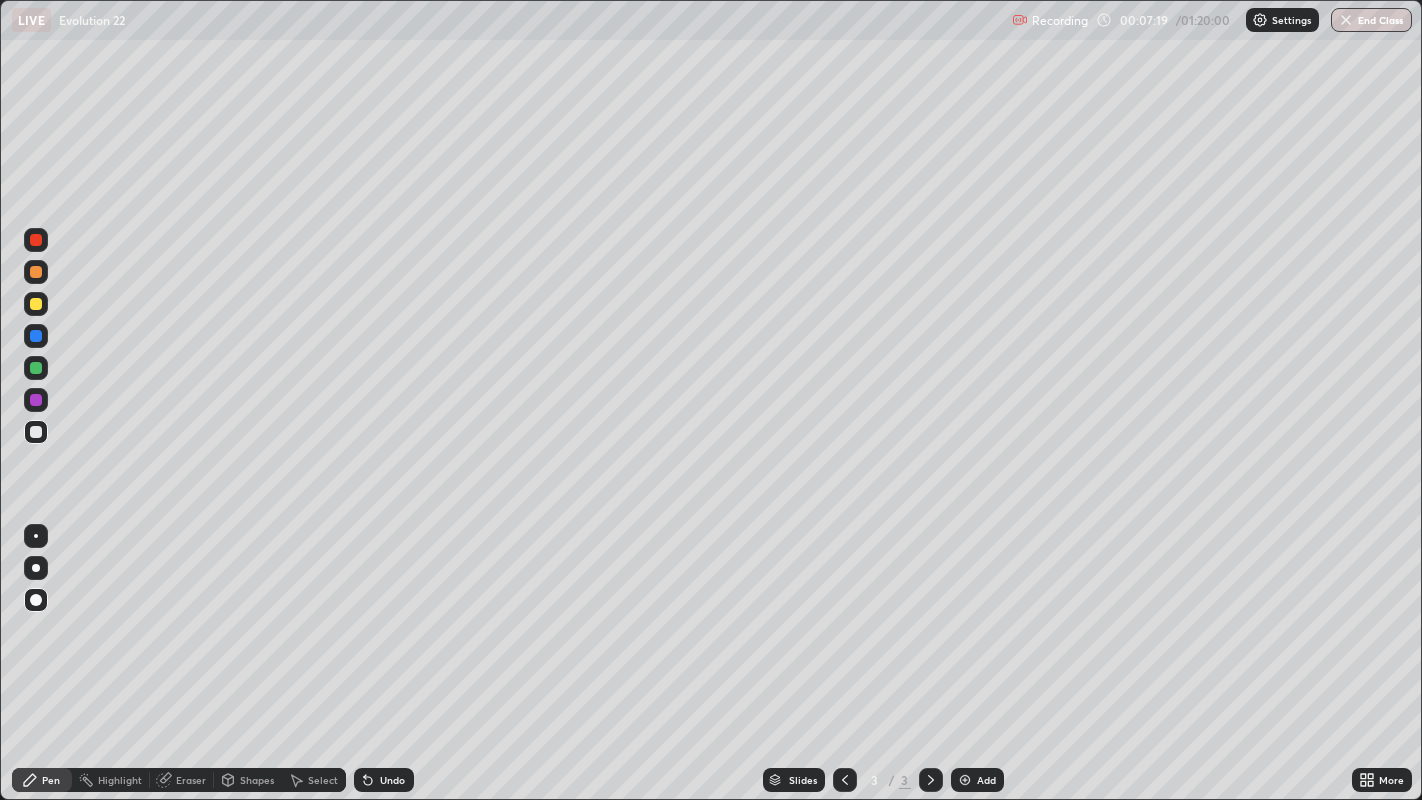 click at bounding box center (36, 536) 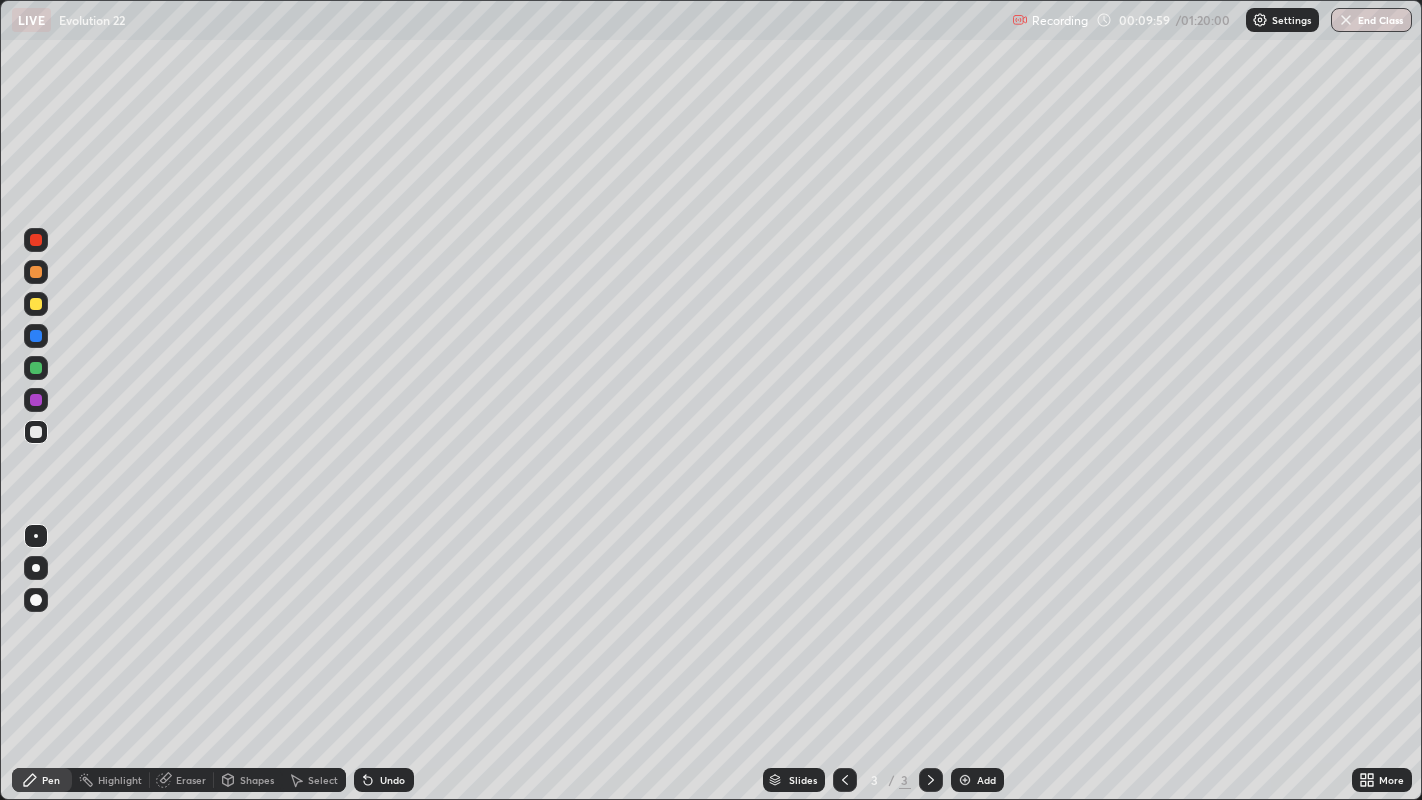 click at bounding box center (36, 240) 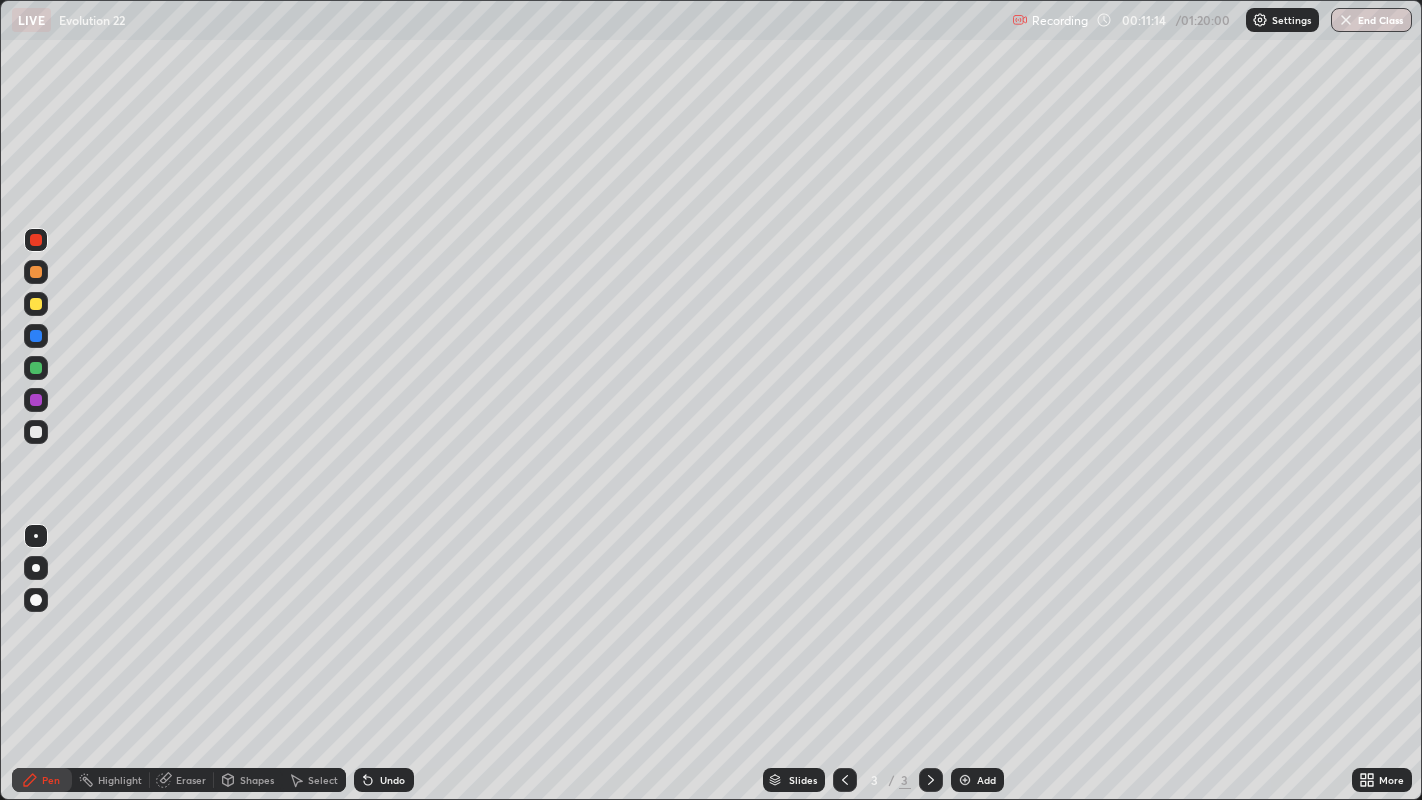 click at bounding box center (36, 240) 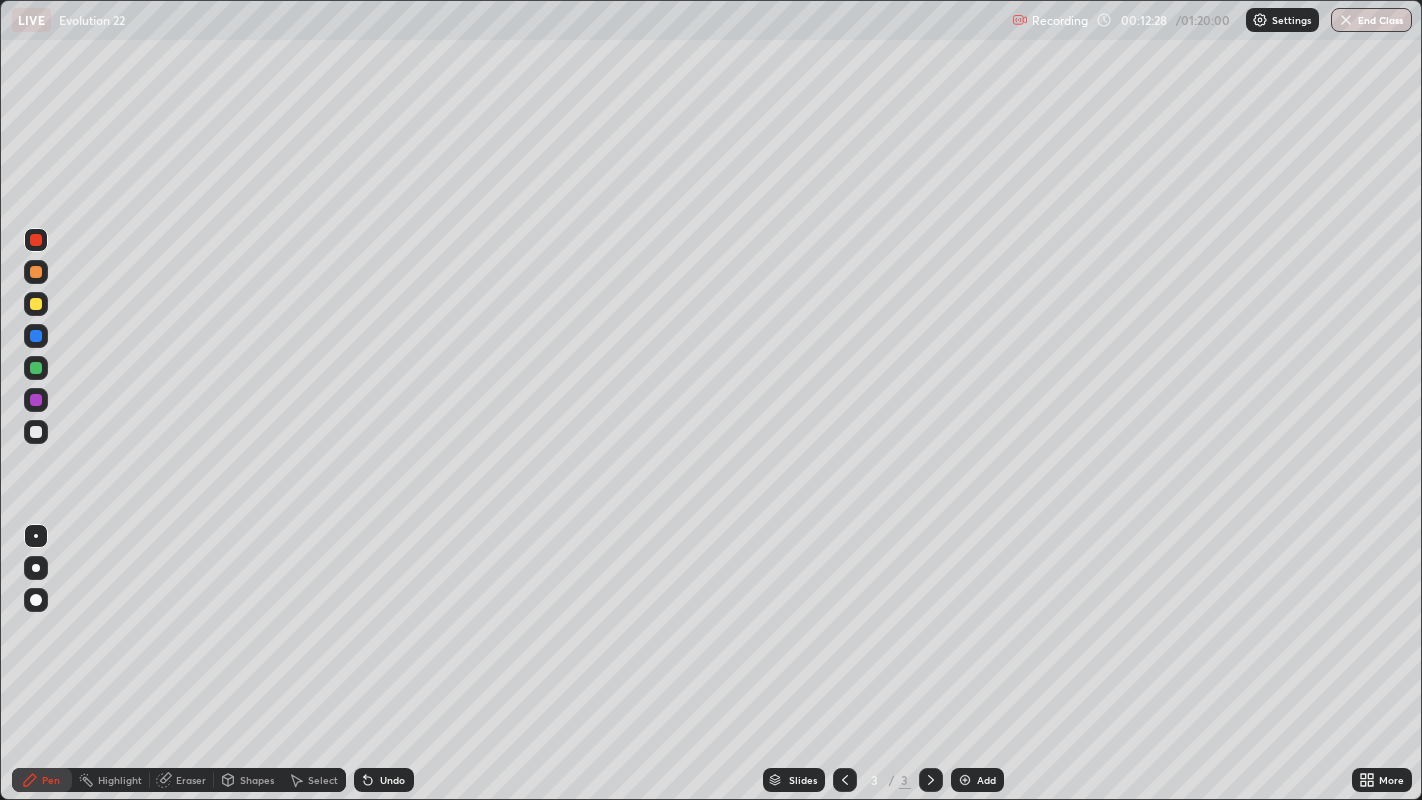 click on "Add" at bounding box center [977, 780] 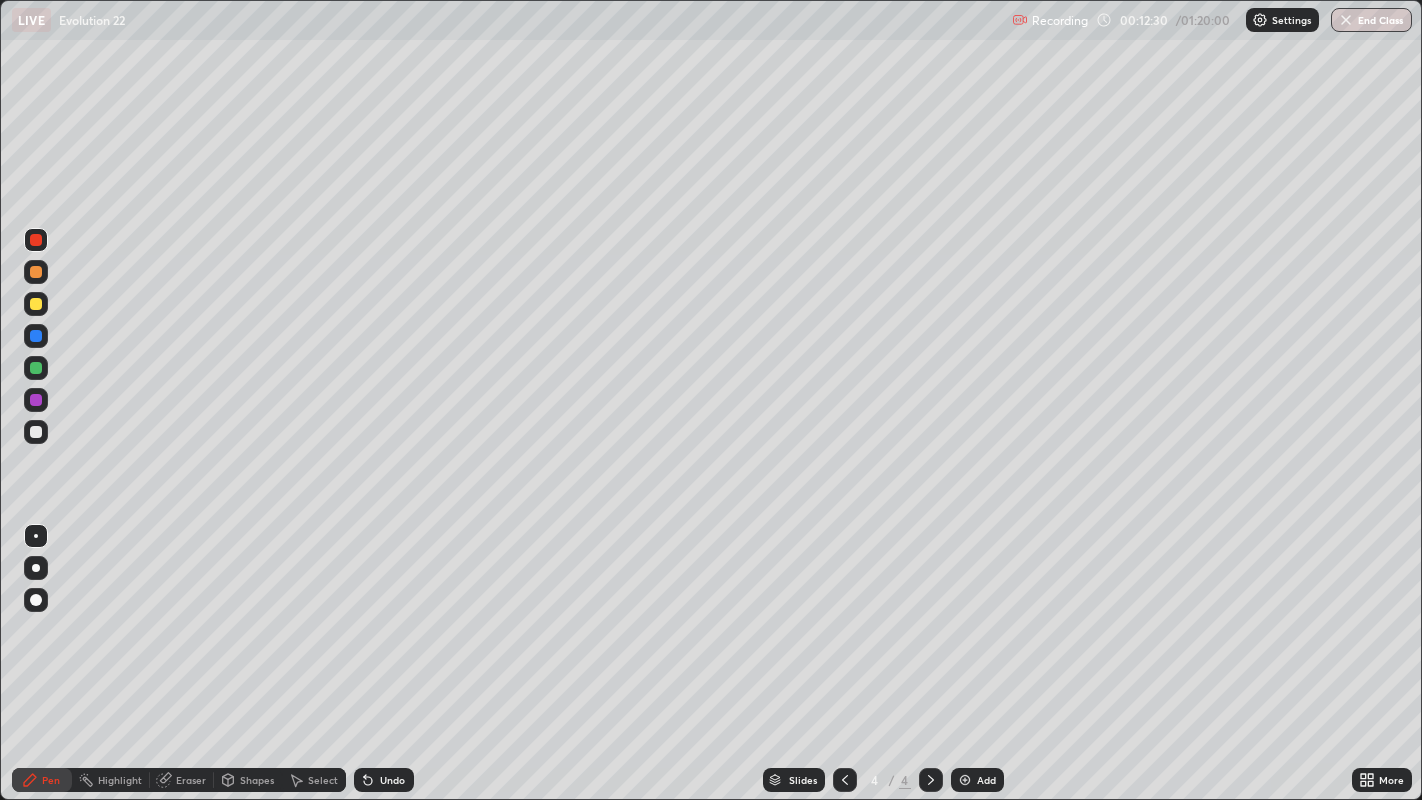 click at bounding box center [36, 432] 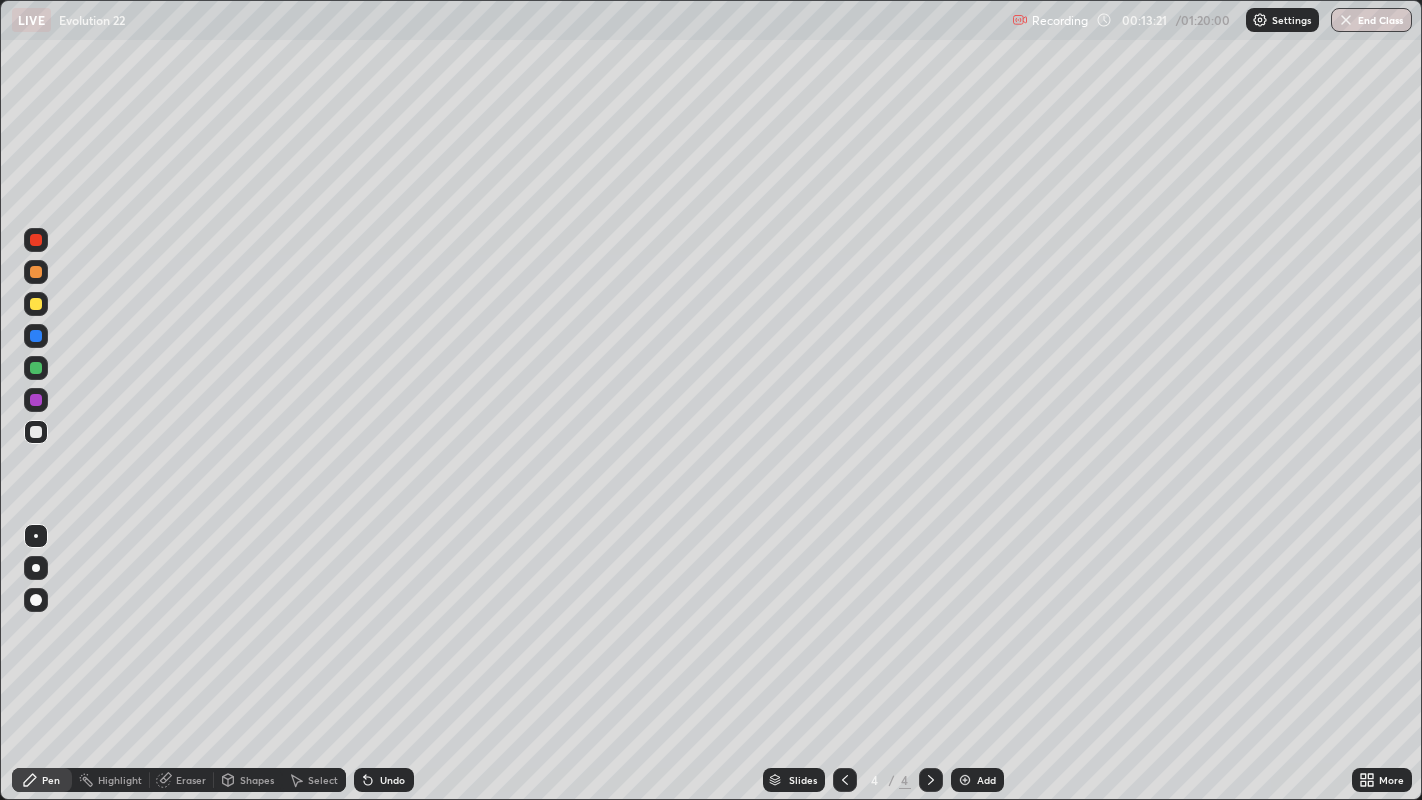 click at bounding box center (36, 240) 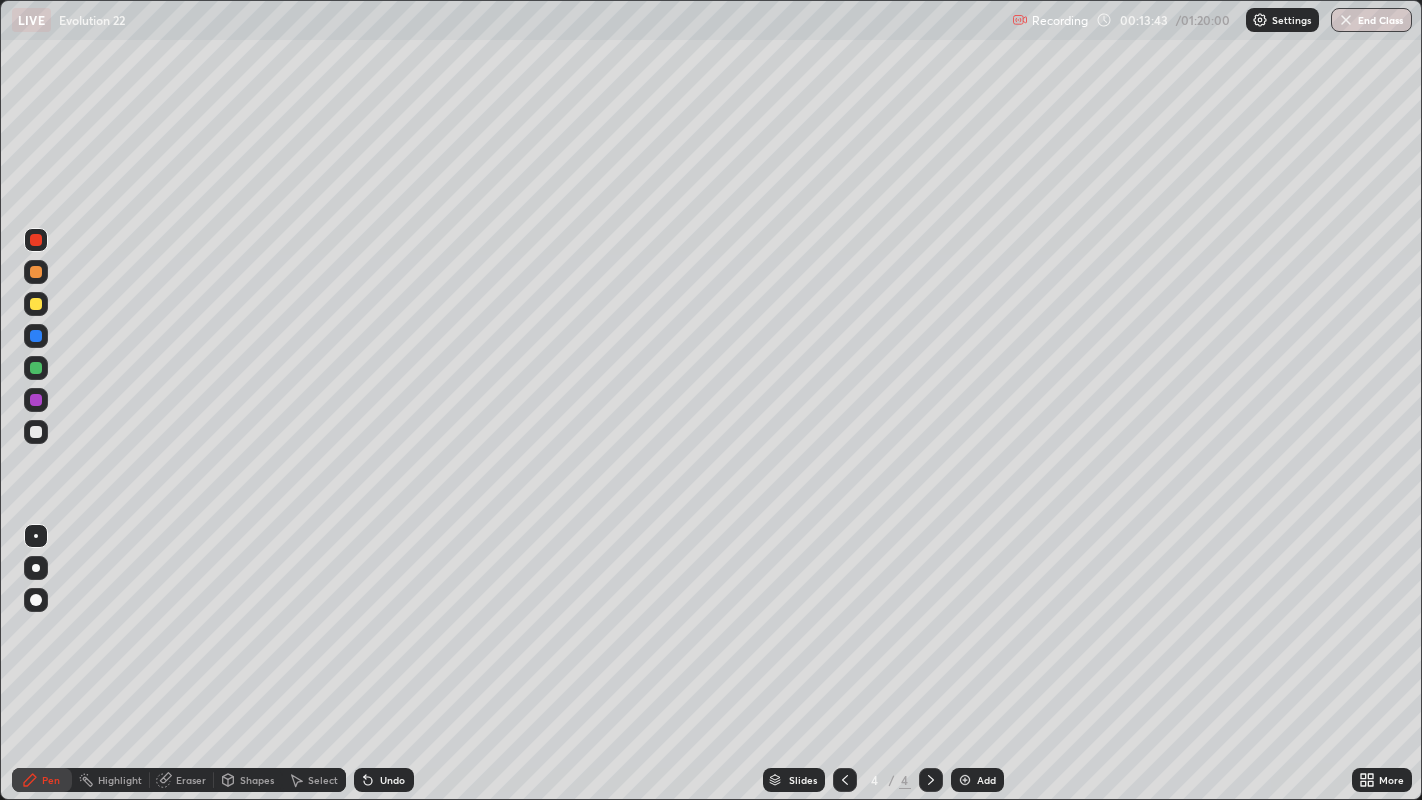 click at bounding box center [36, 304] 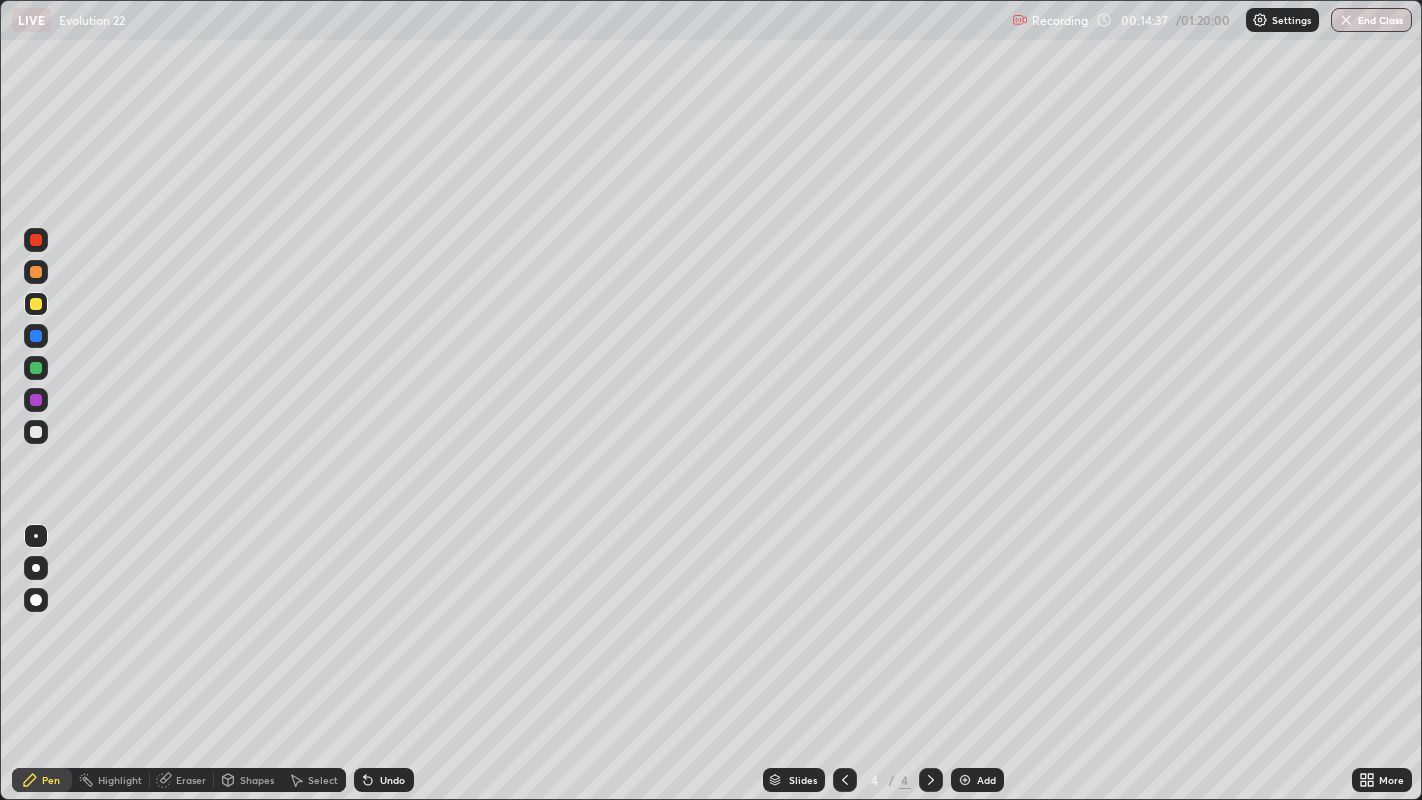 click at bounding box center [36, 240] 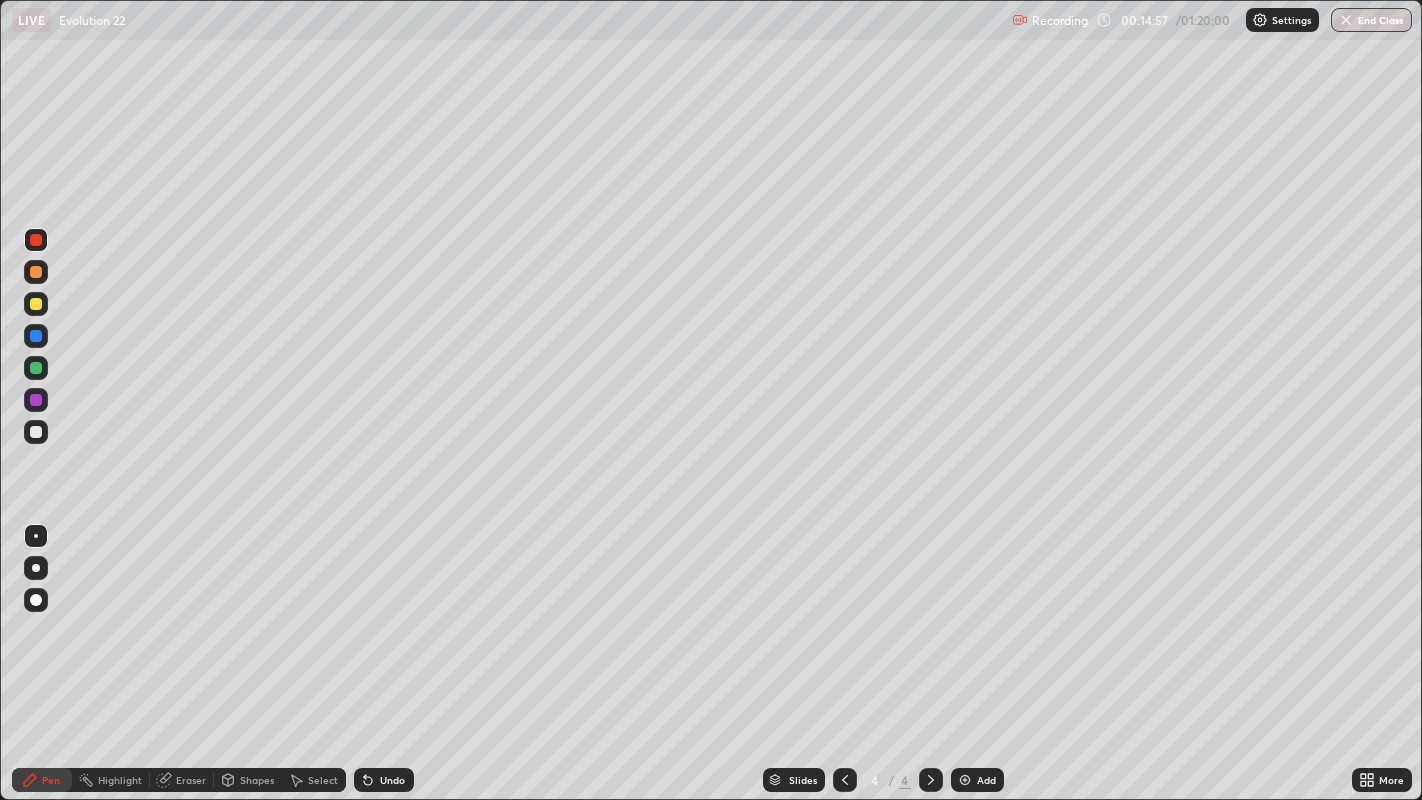 click at bounding box center [36, 368] 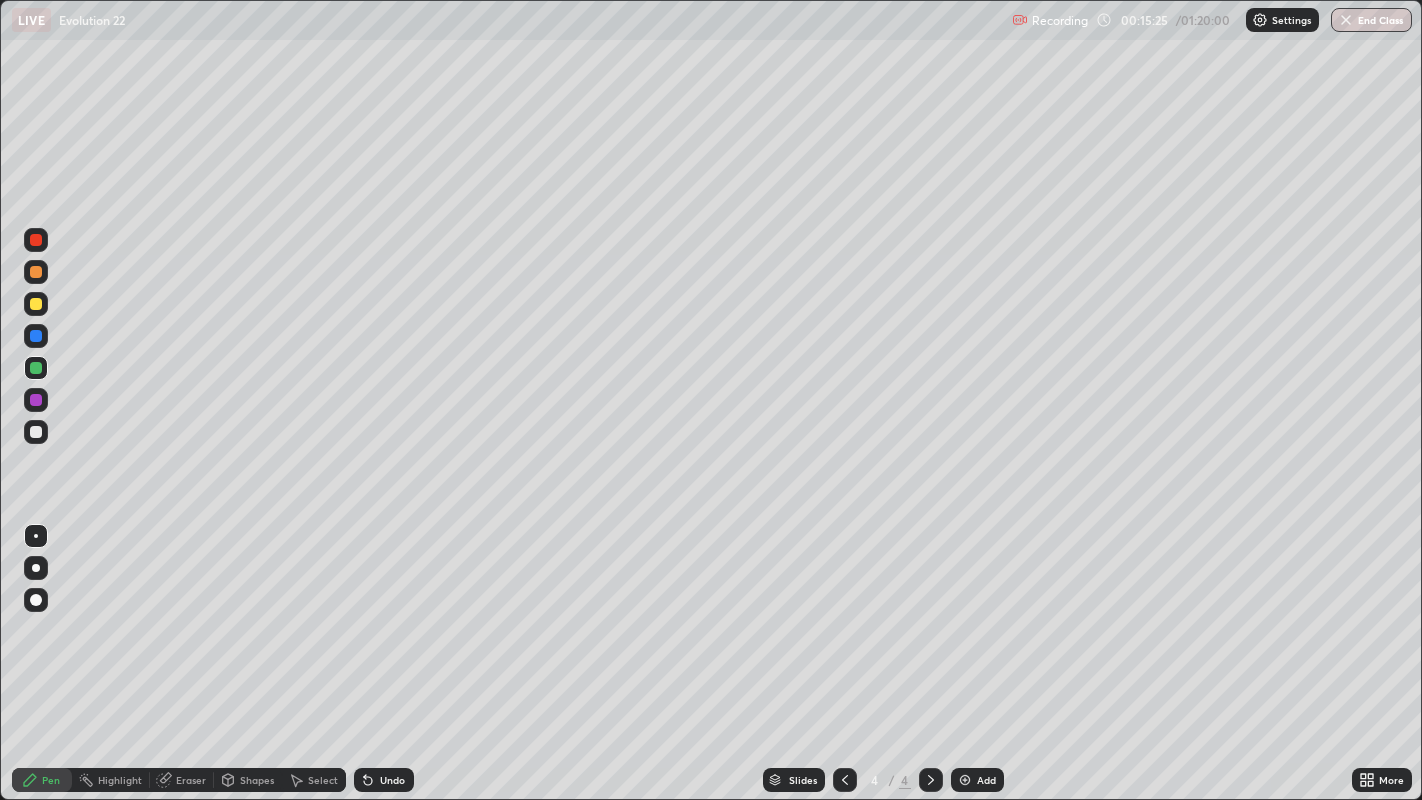 click at bounding box center [36, 432] 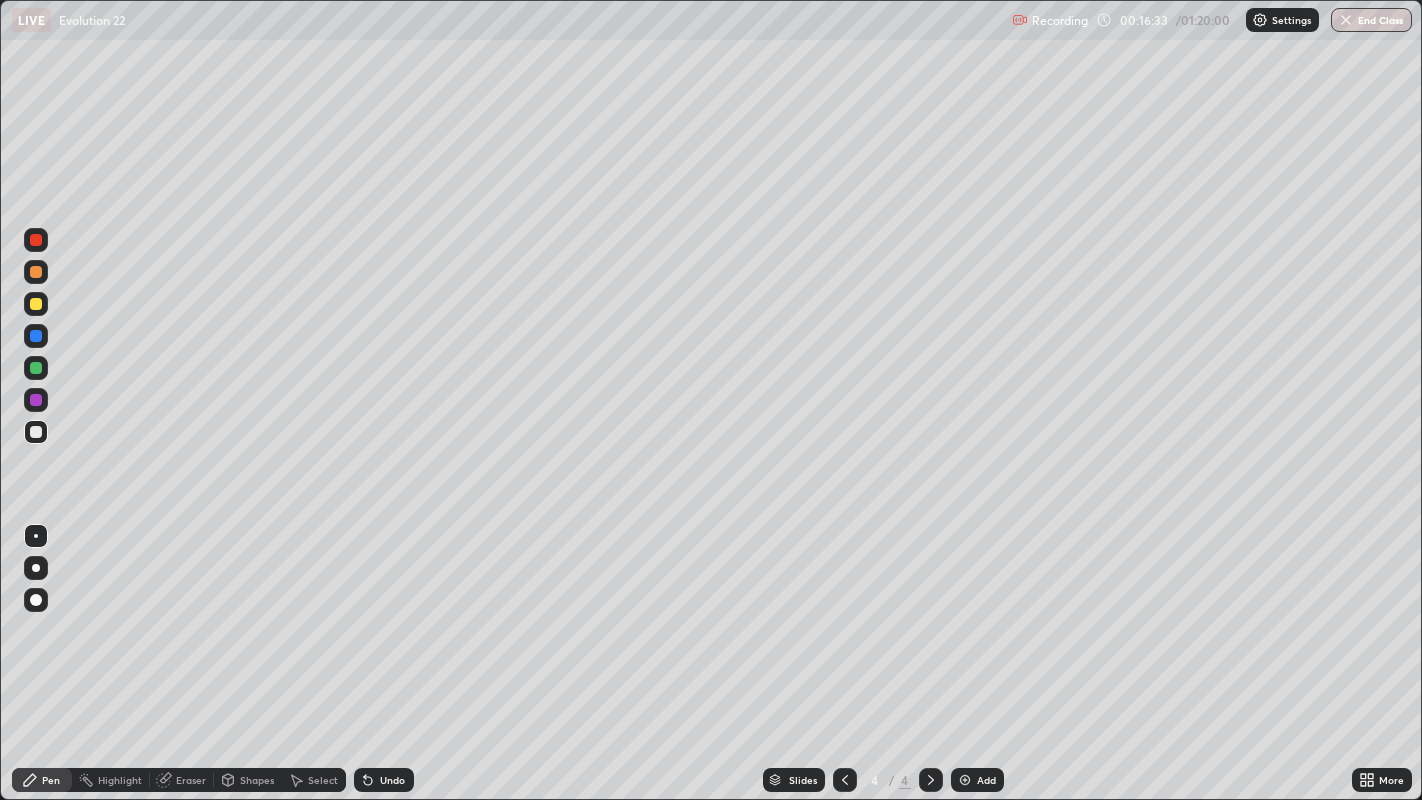 click on "Slides 4 / 4 Add" at bounding box center (883, 780) 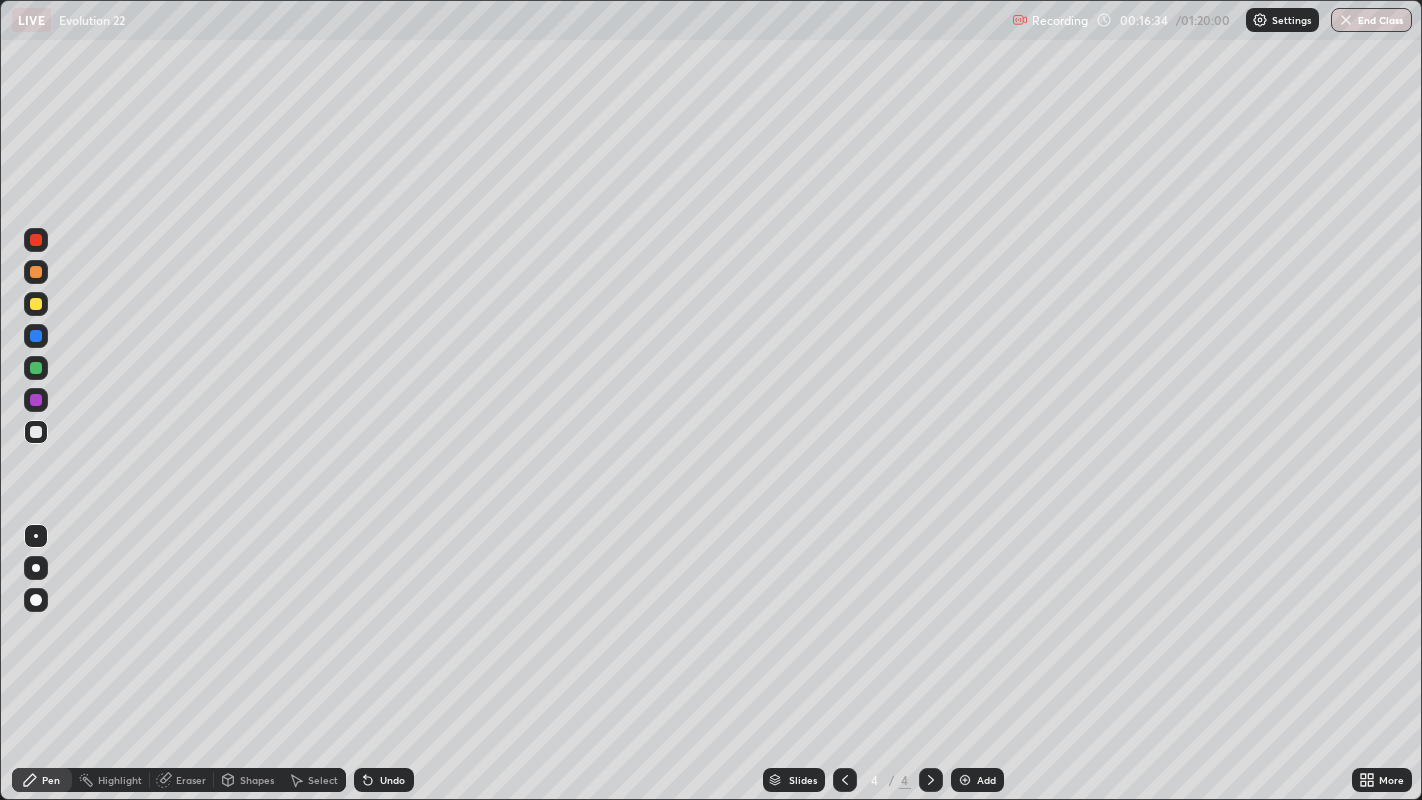 click on "Add" at bounding box center [977, 780] 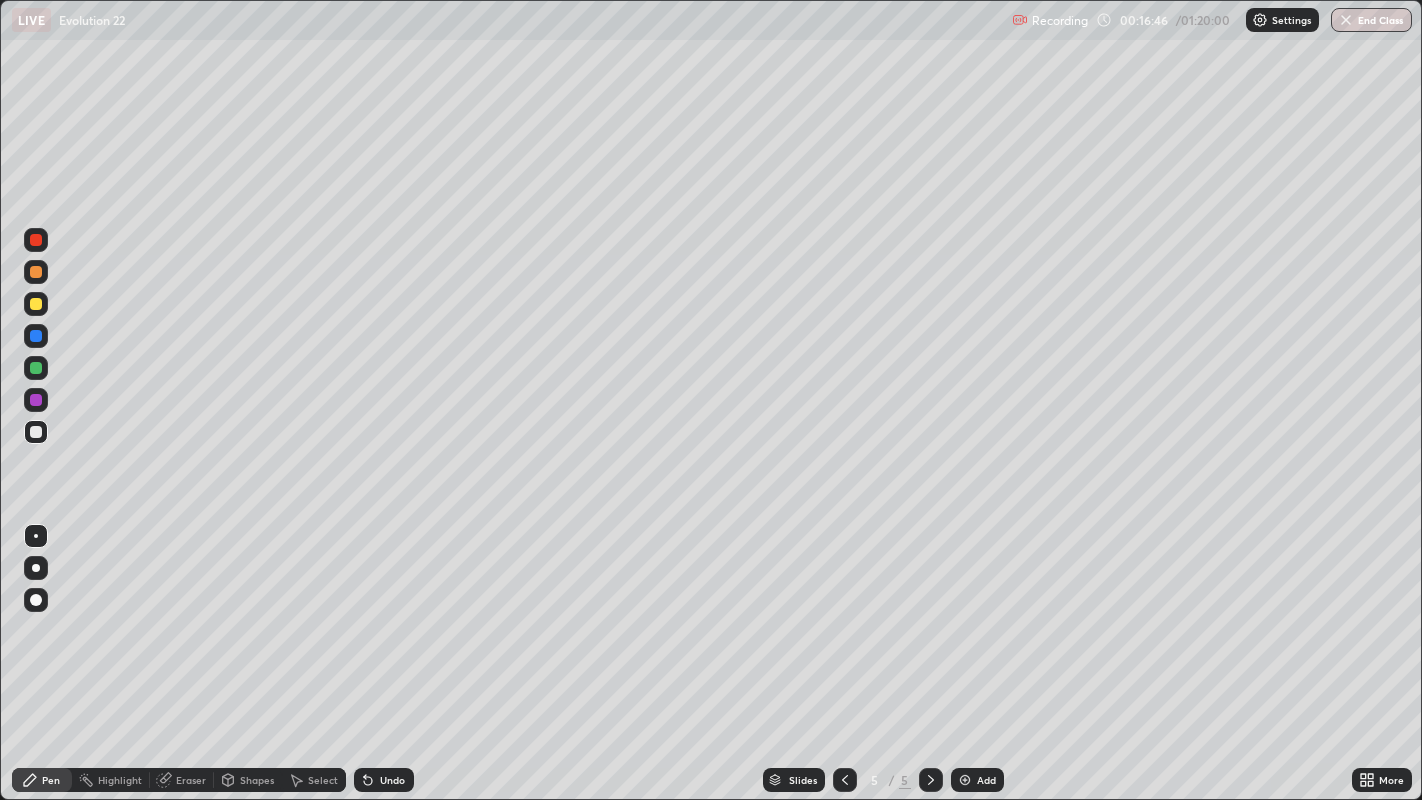 click at bounding box center (845, 780) 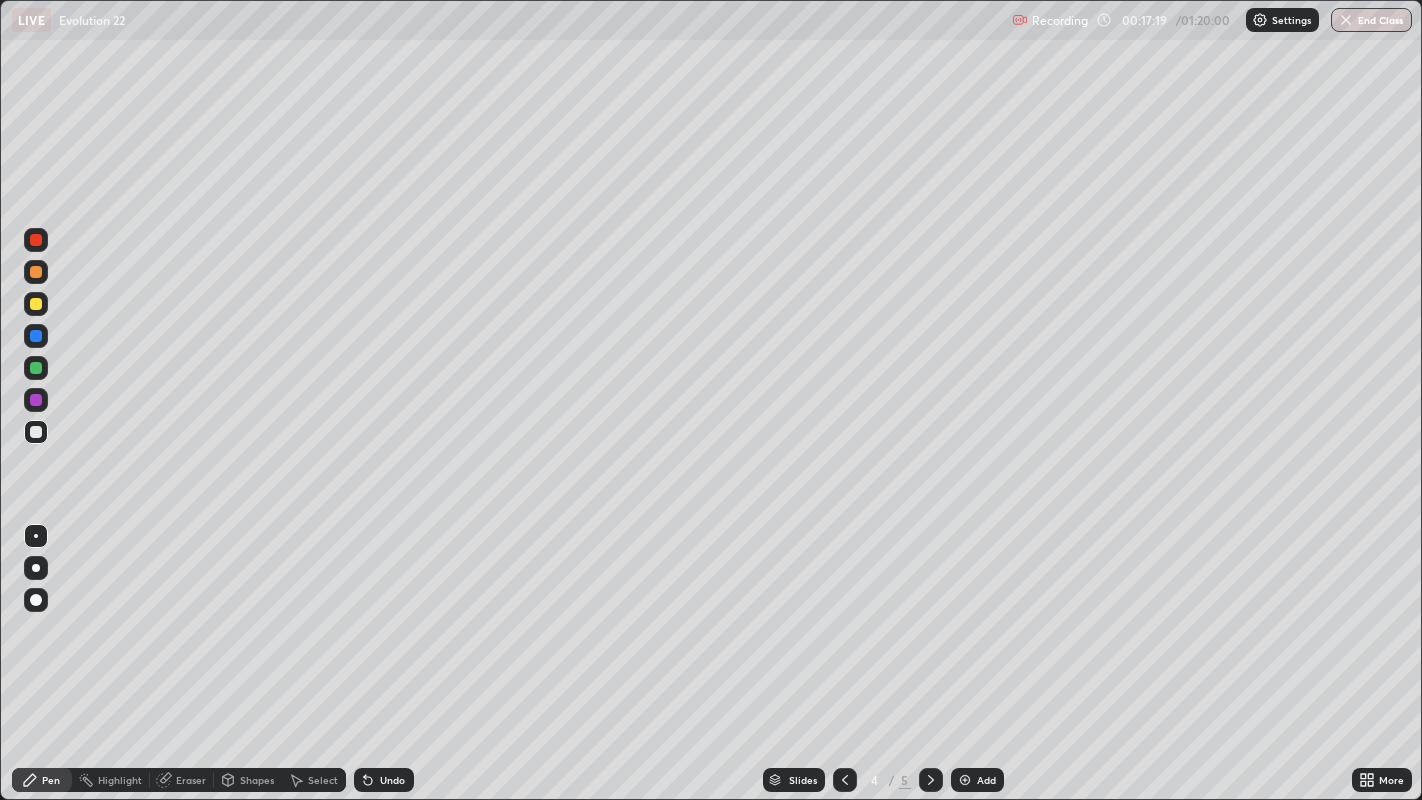click on "Add" at bounding box center [977, 780] 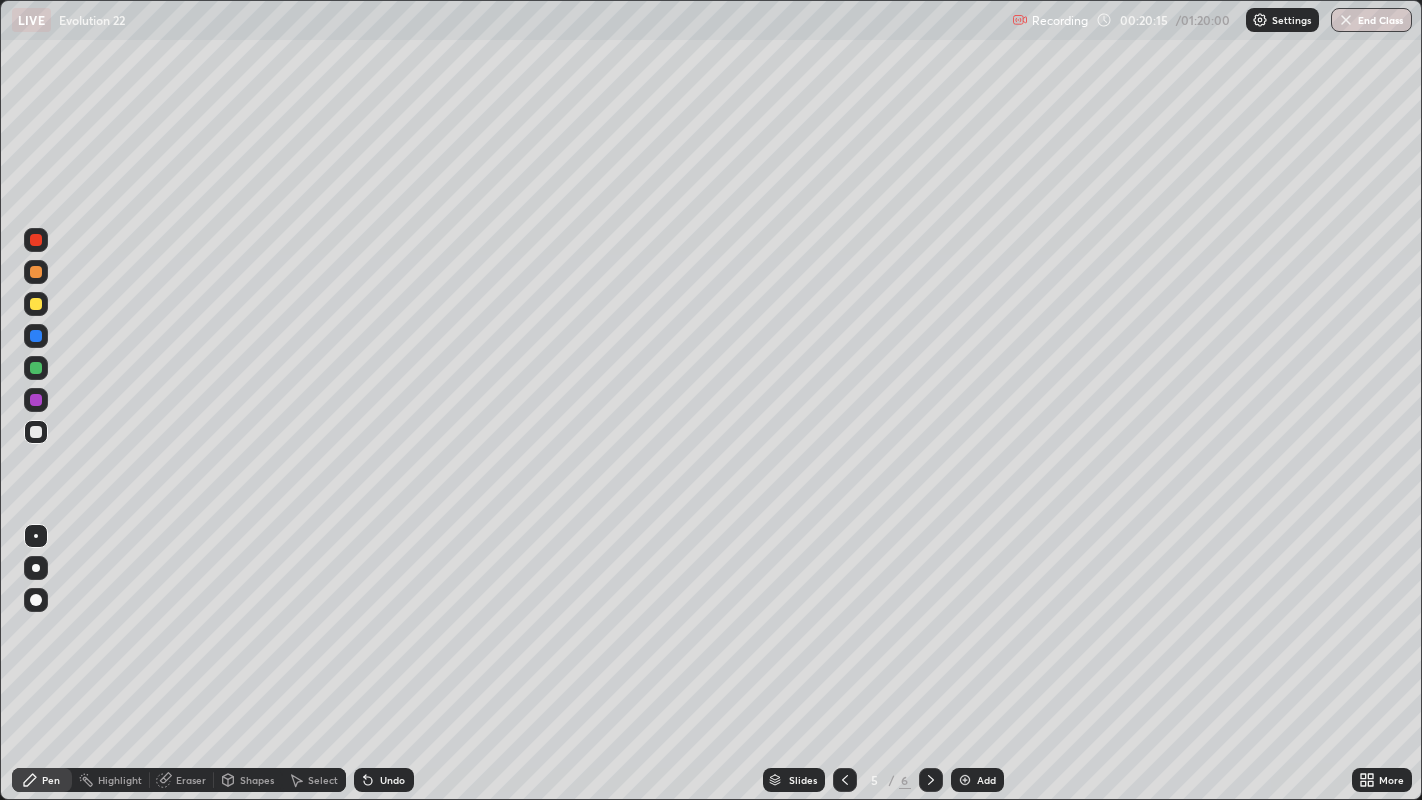 click on "Undo" at bounding box center (384, 780) 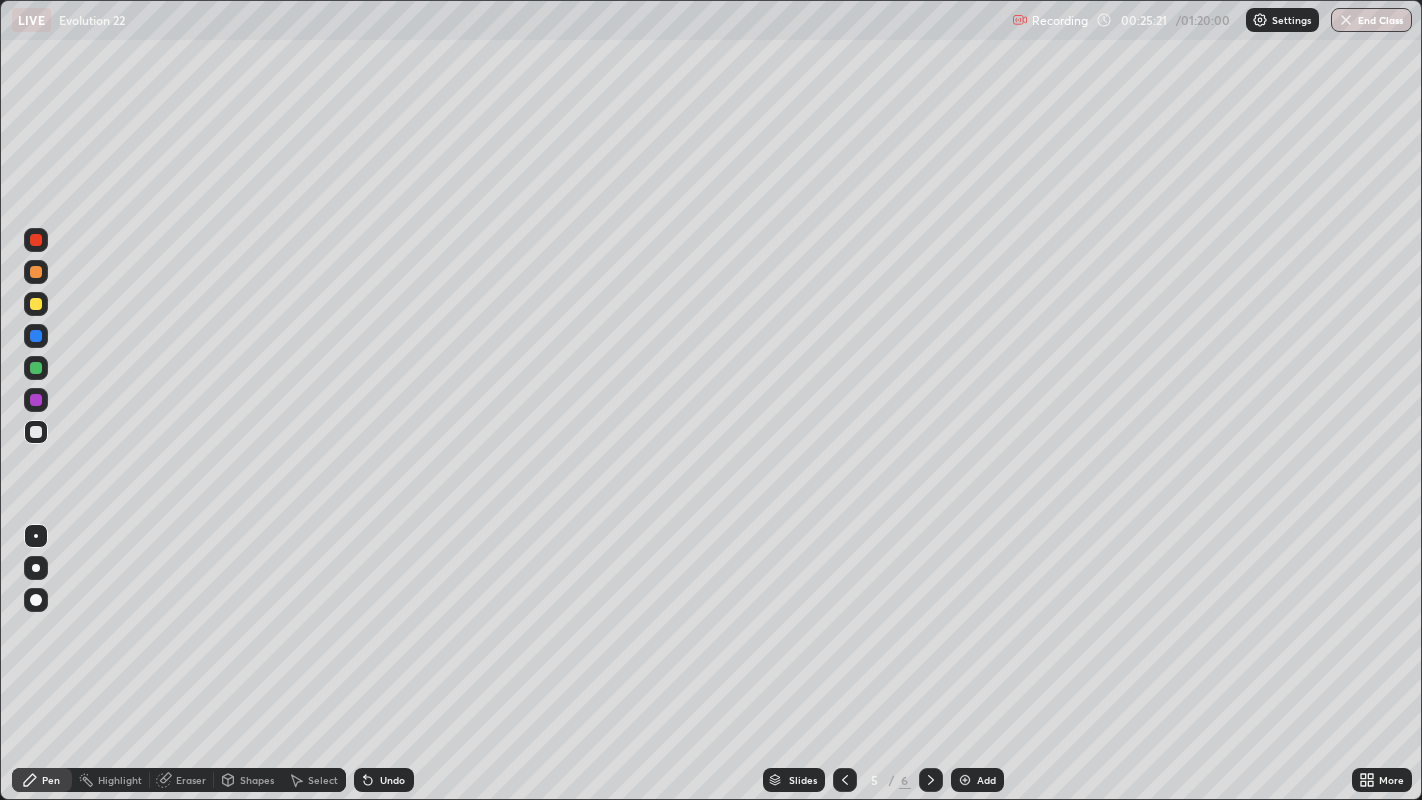 click on "Add" at bounding box center (986, 780) 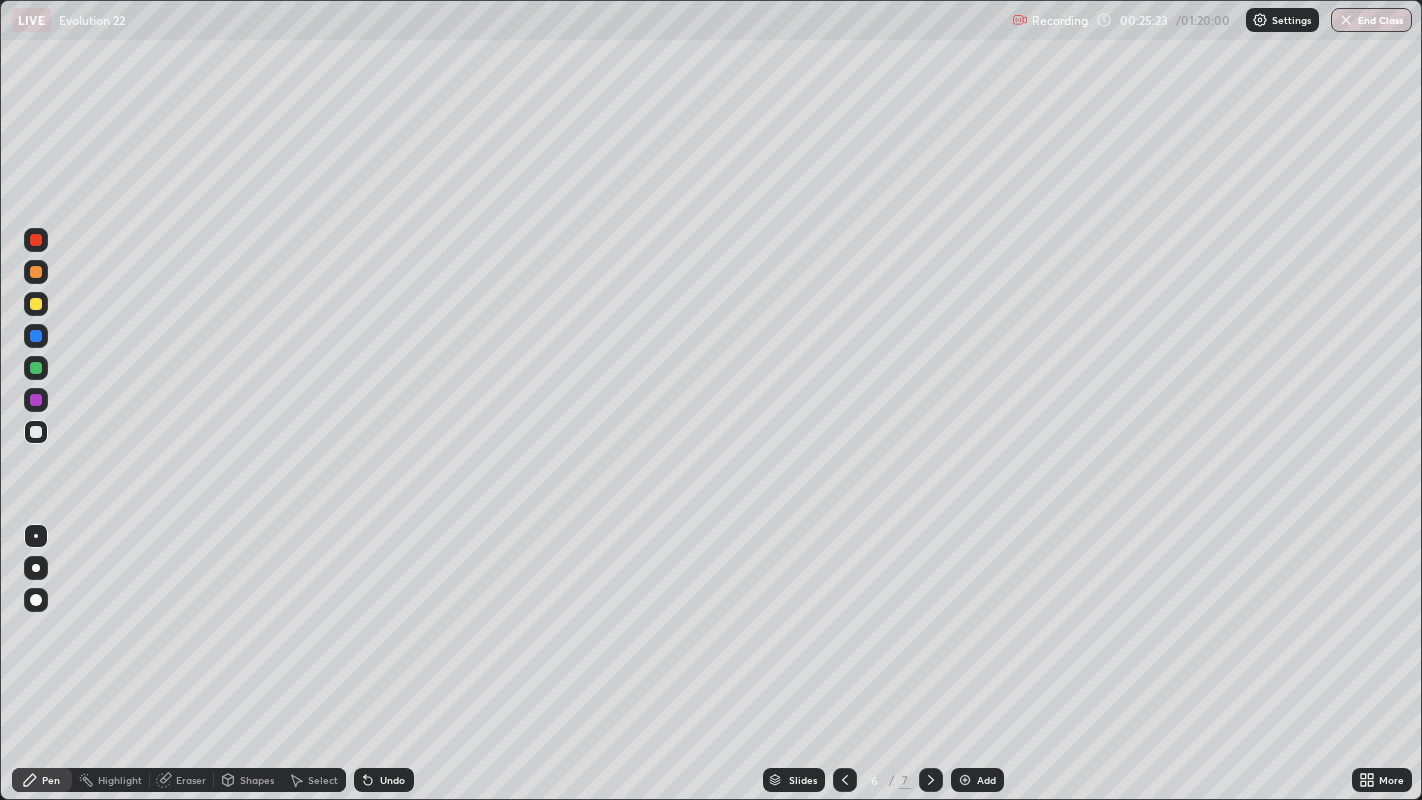 click at bounding box center (36, 240) 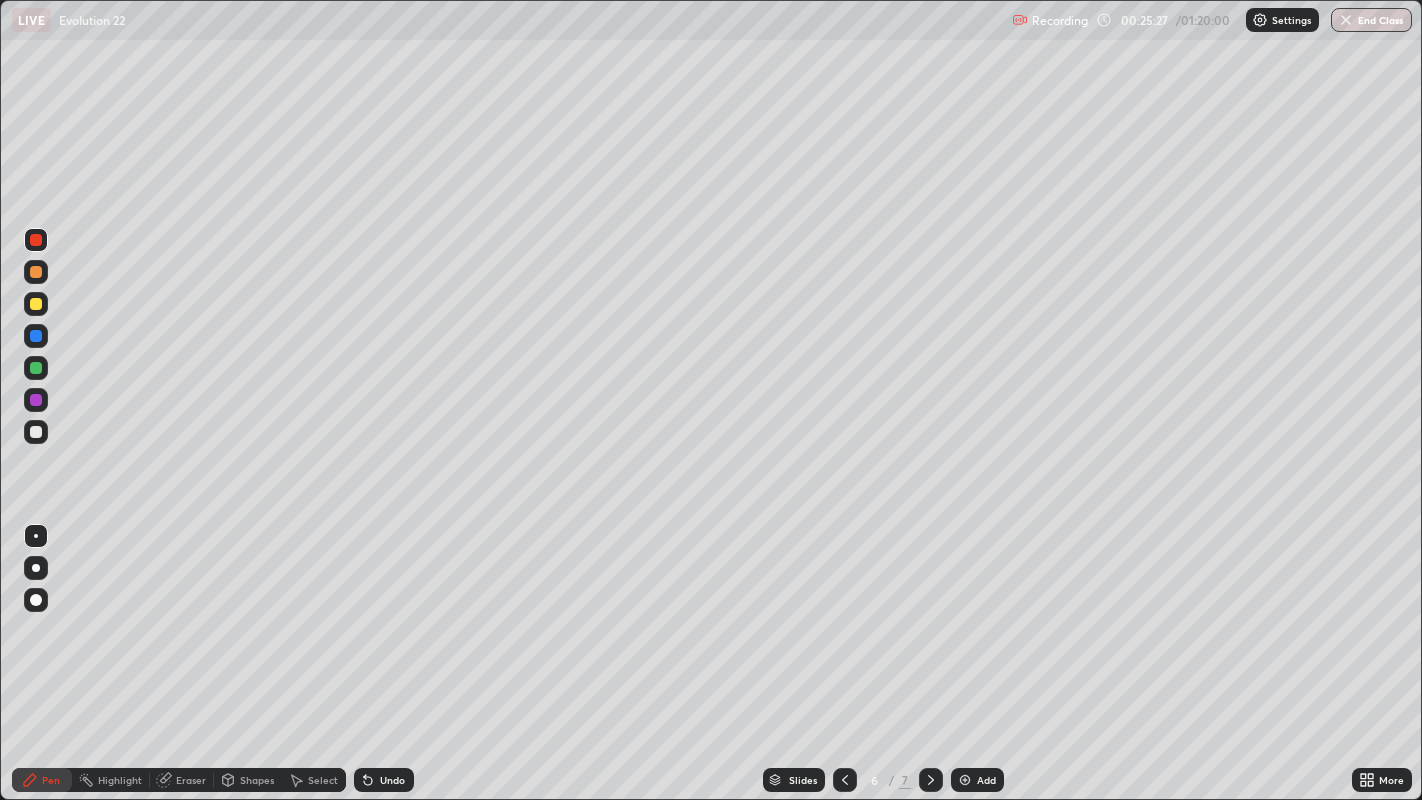 click on "Undo" at bounding box center (384, 780) 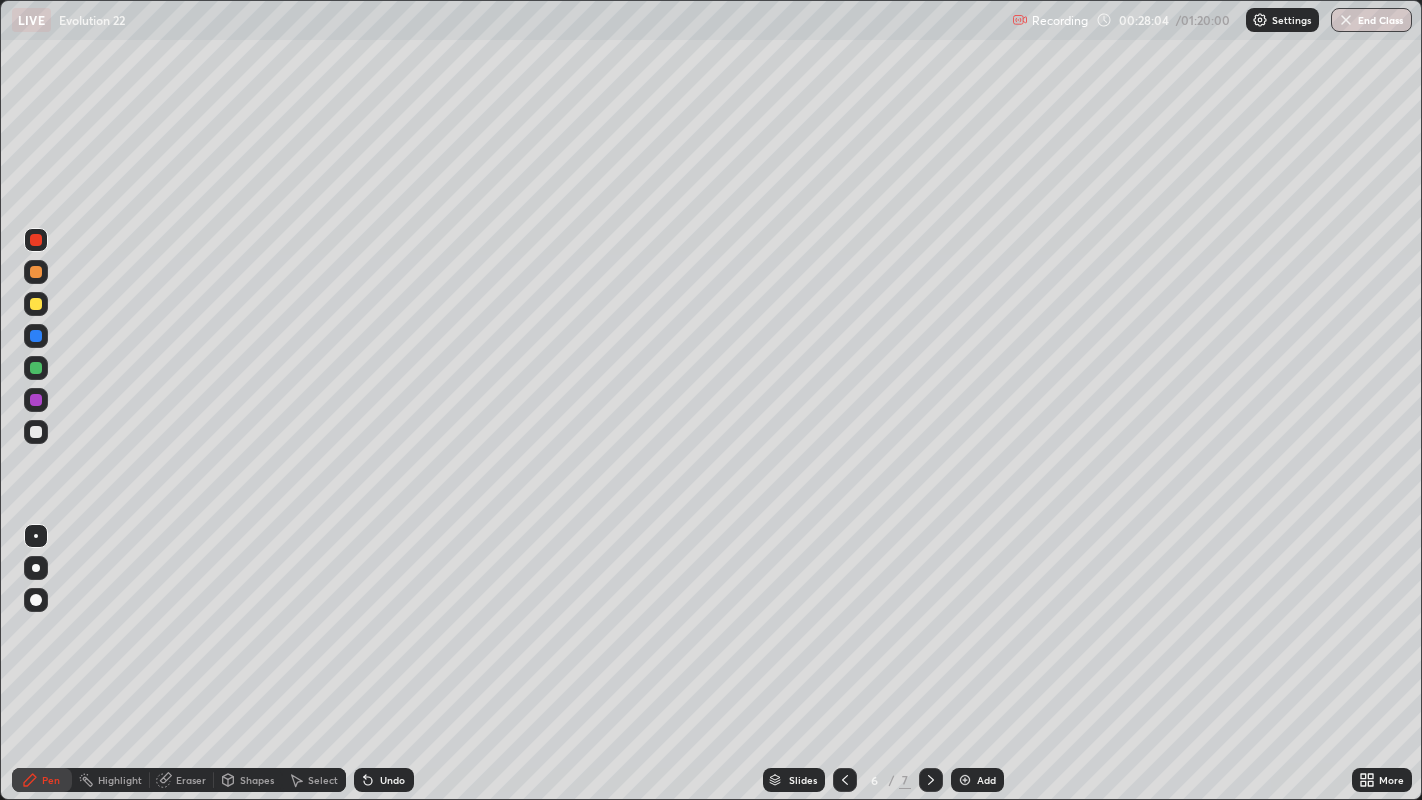 click on "Add" at bounding box center (977, 780) 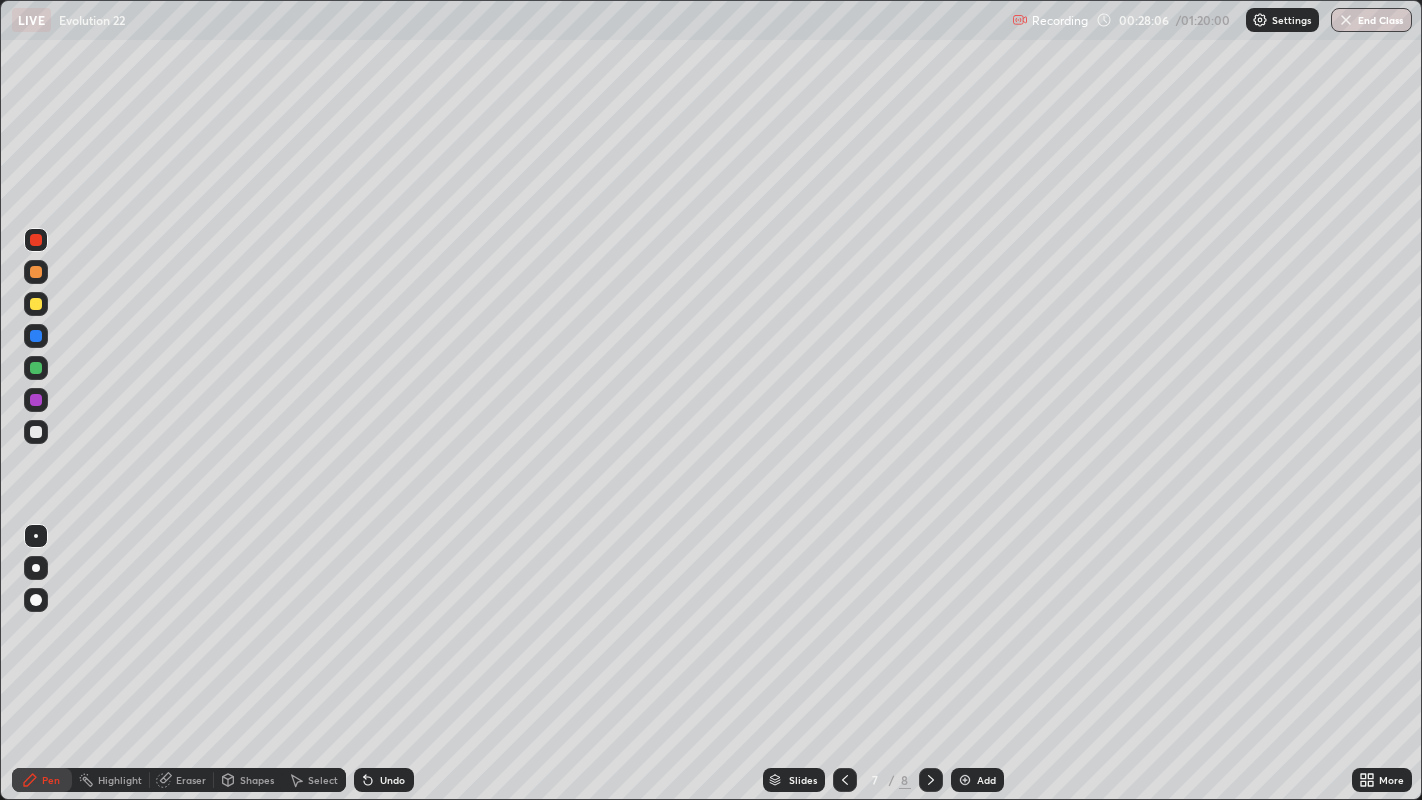 click at bounding box center (36, 432) 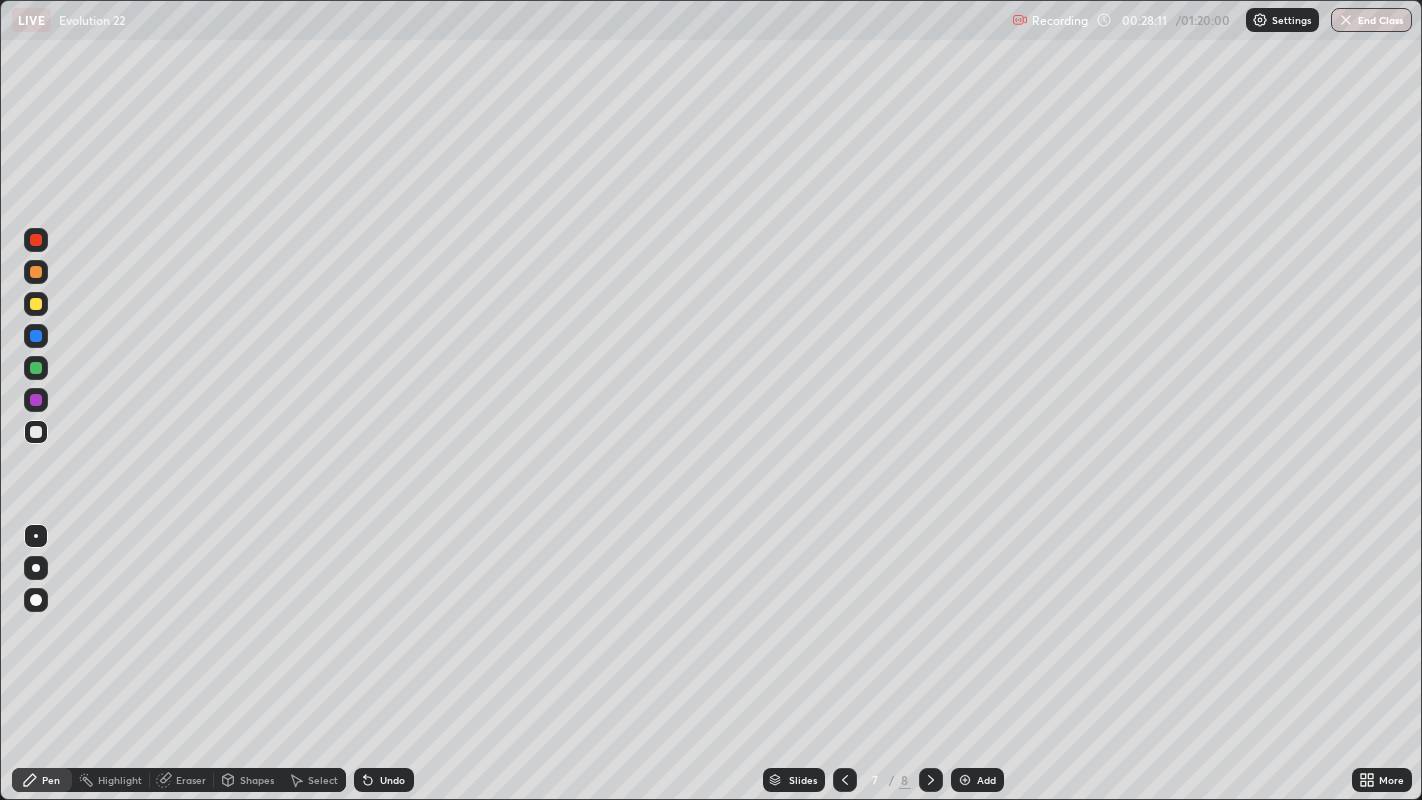 click at bounding box center [36, 240] 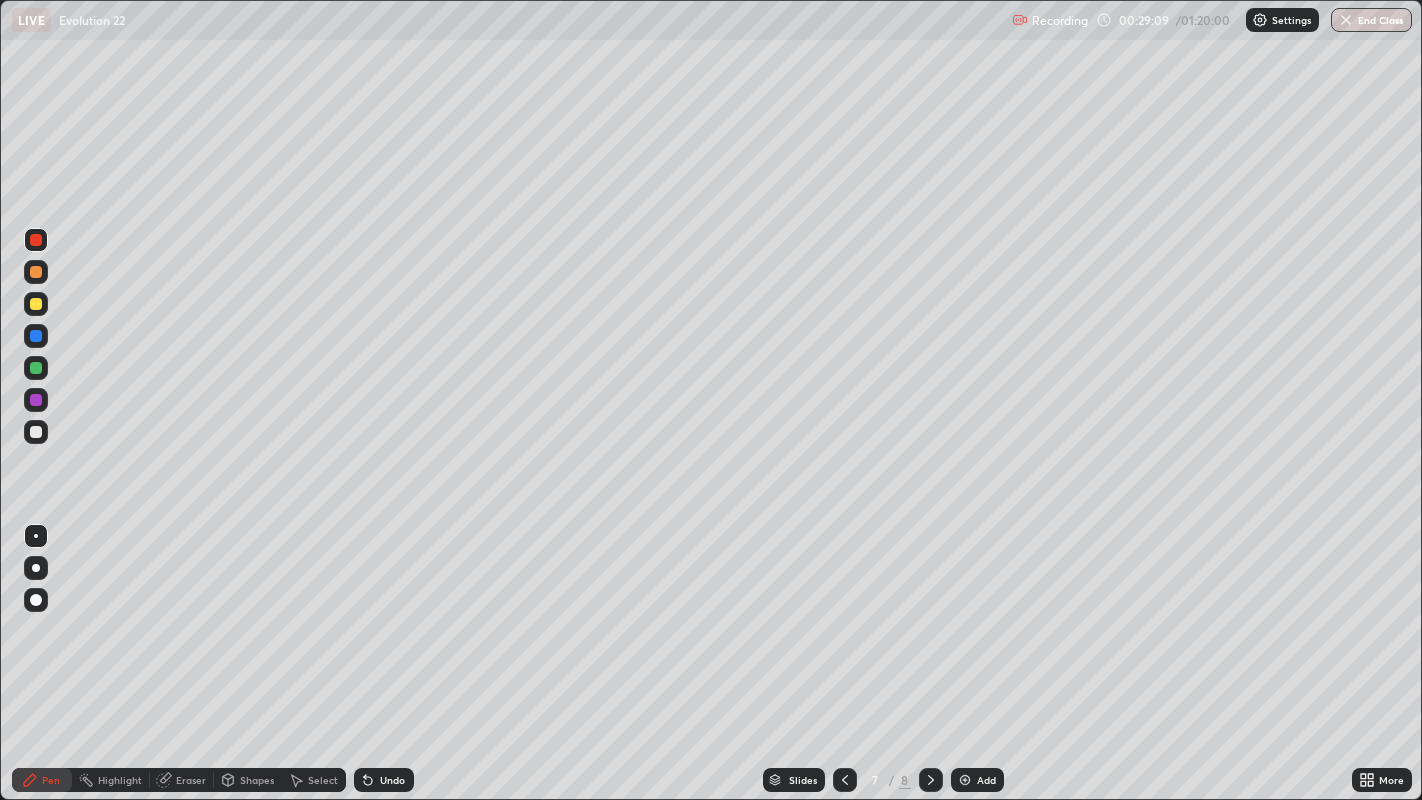 click at bounding box center (36, 304) 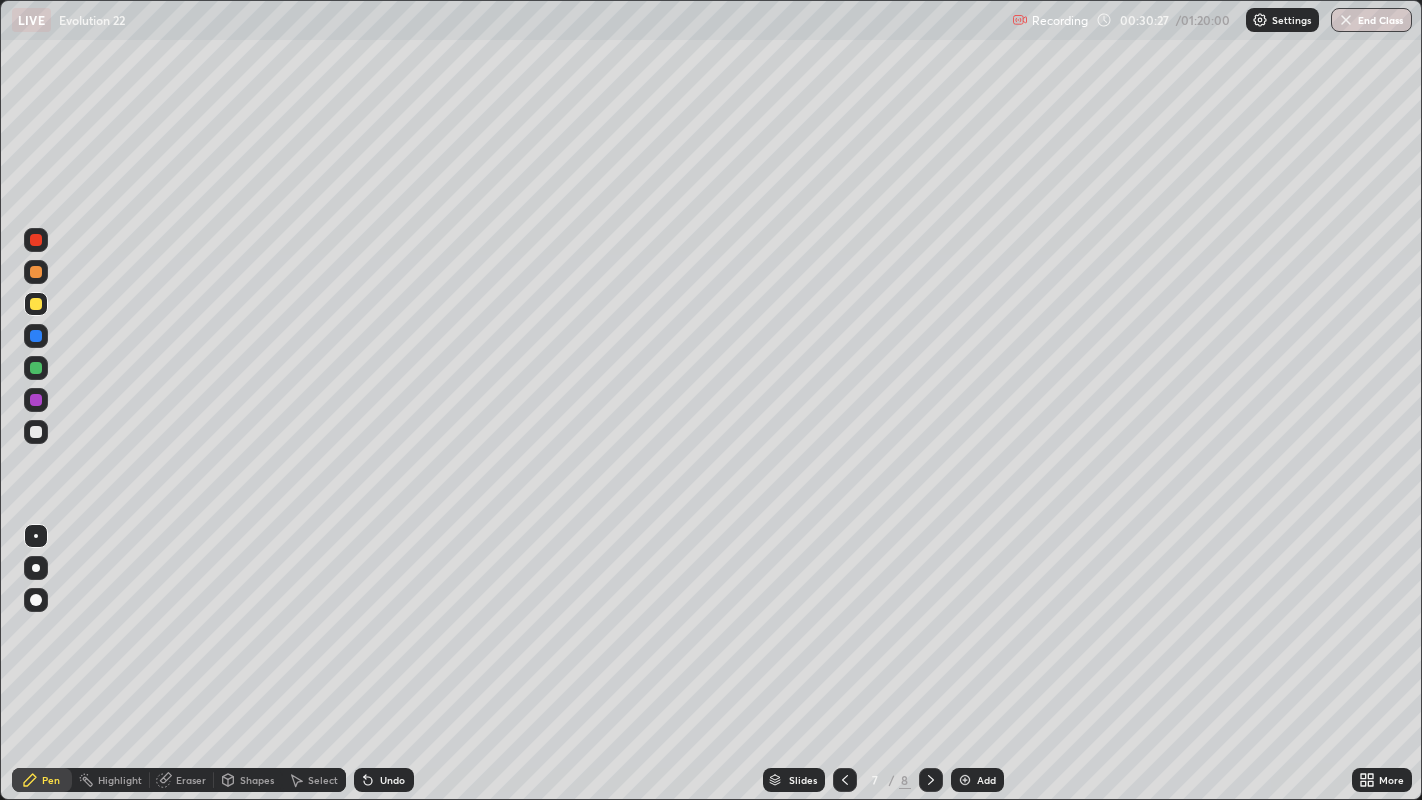 click at bounding box center [36, 432] 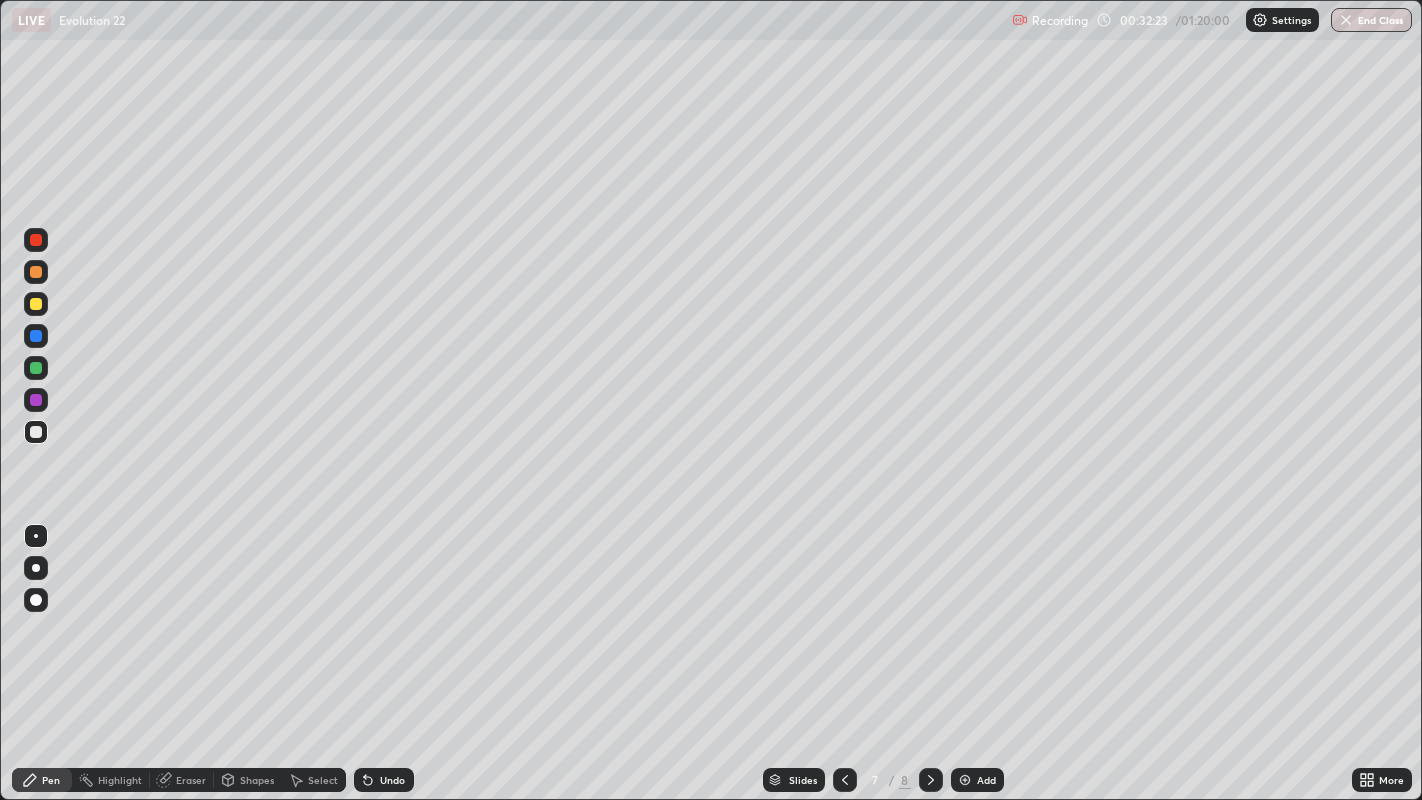 click on "Add" at bounding box center [986, 780] 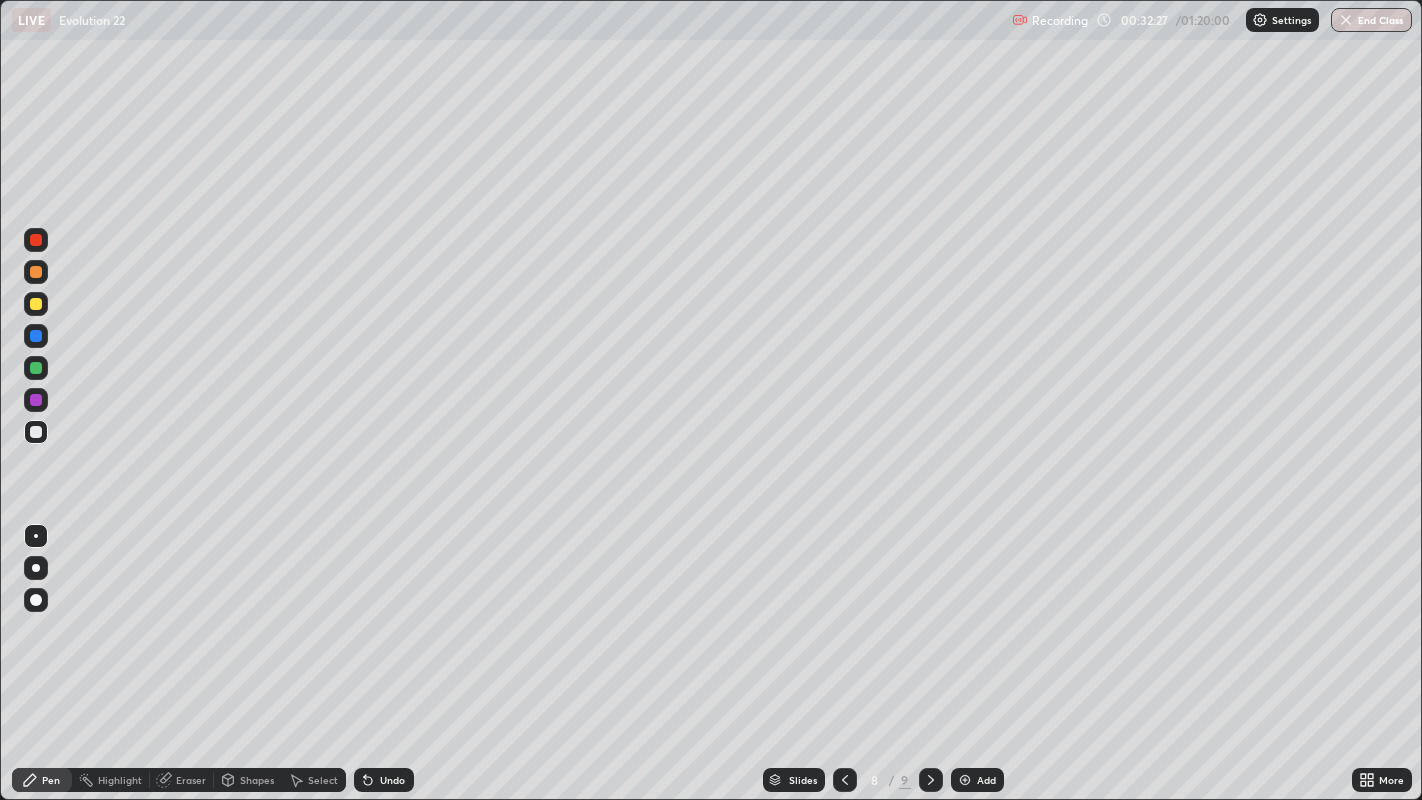 click at bounding box center [36, 304] 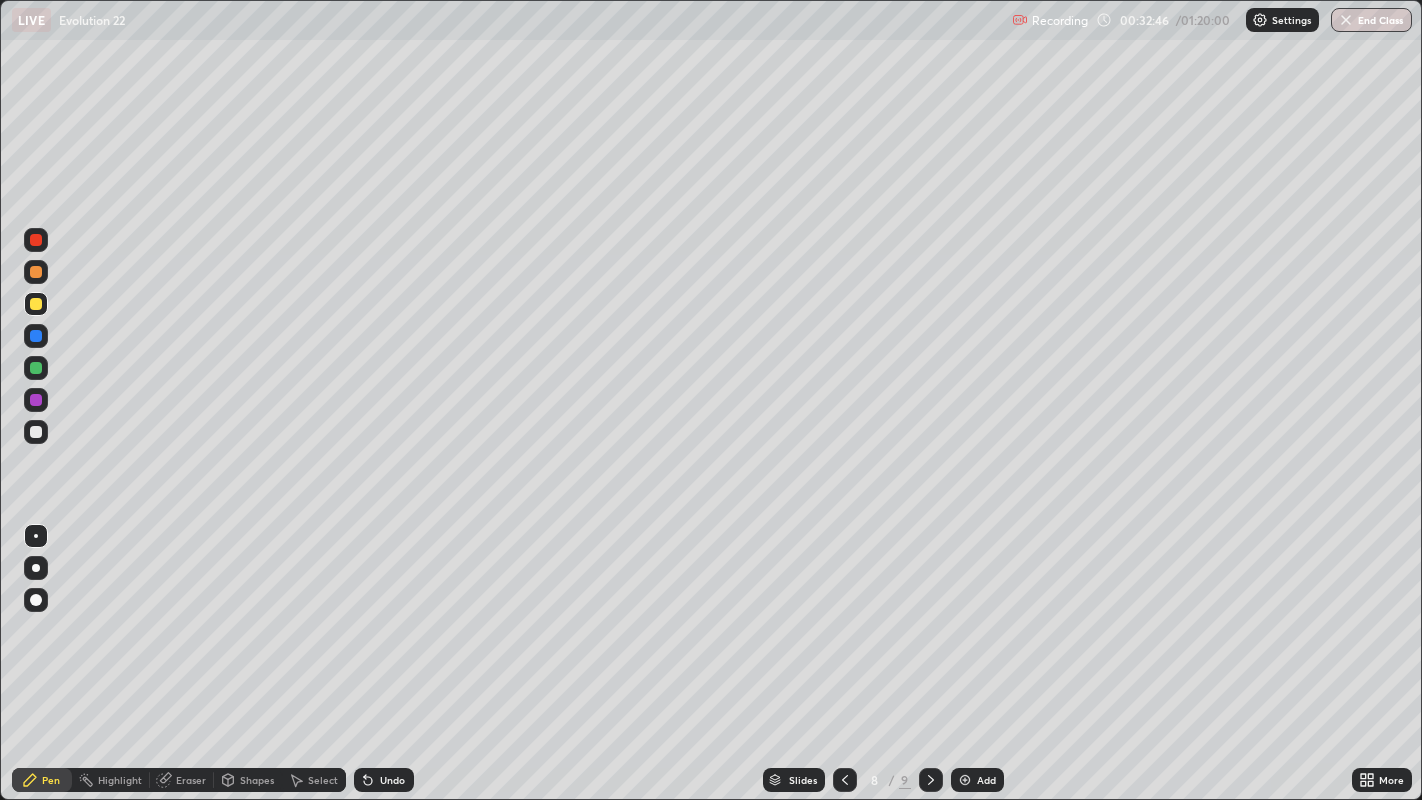 click 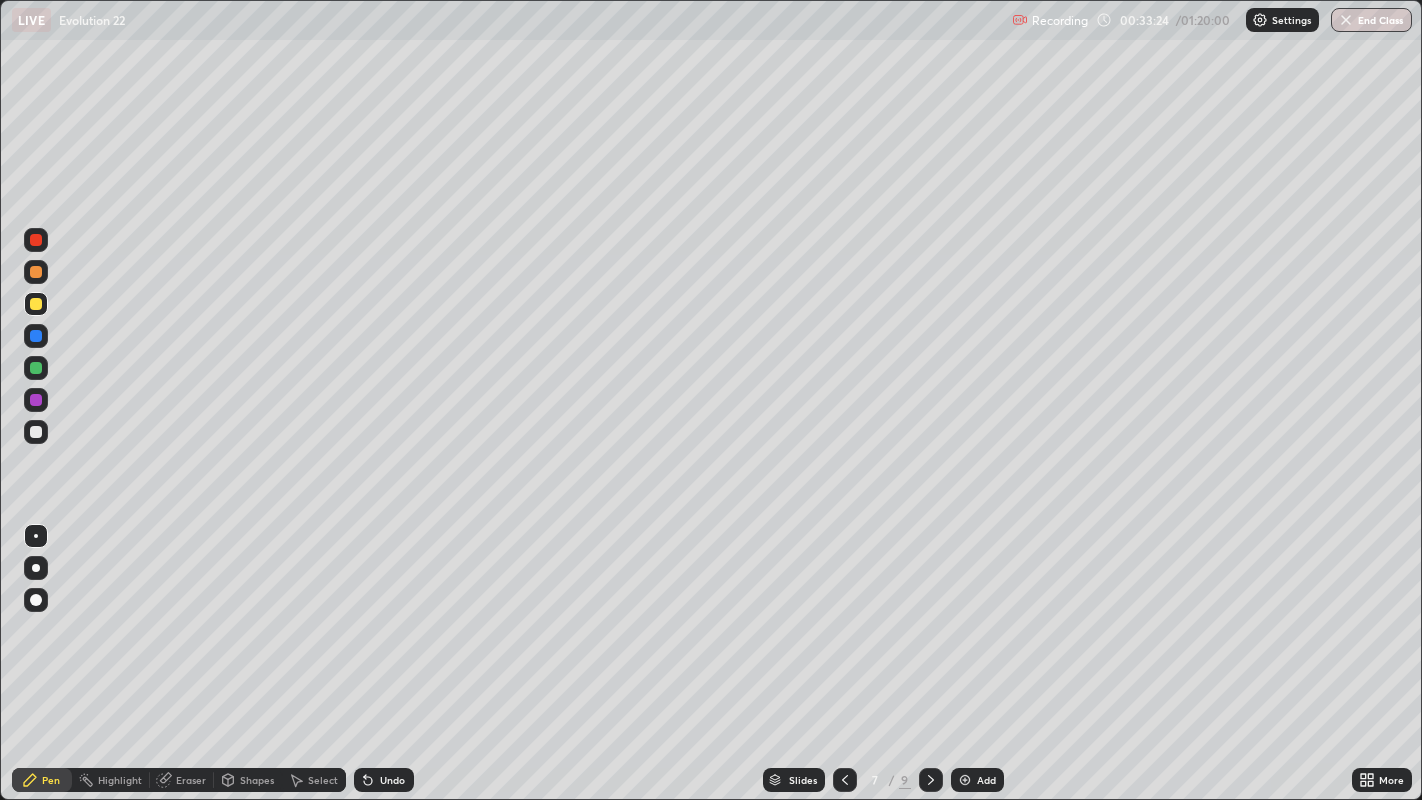 click 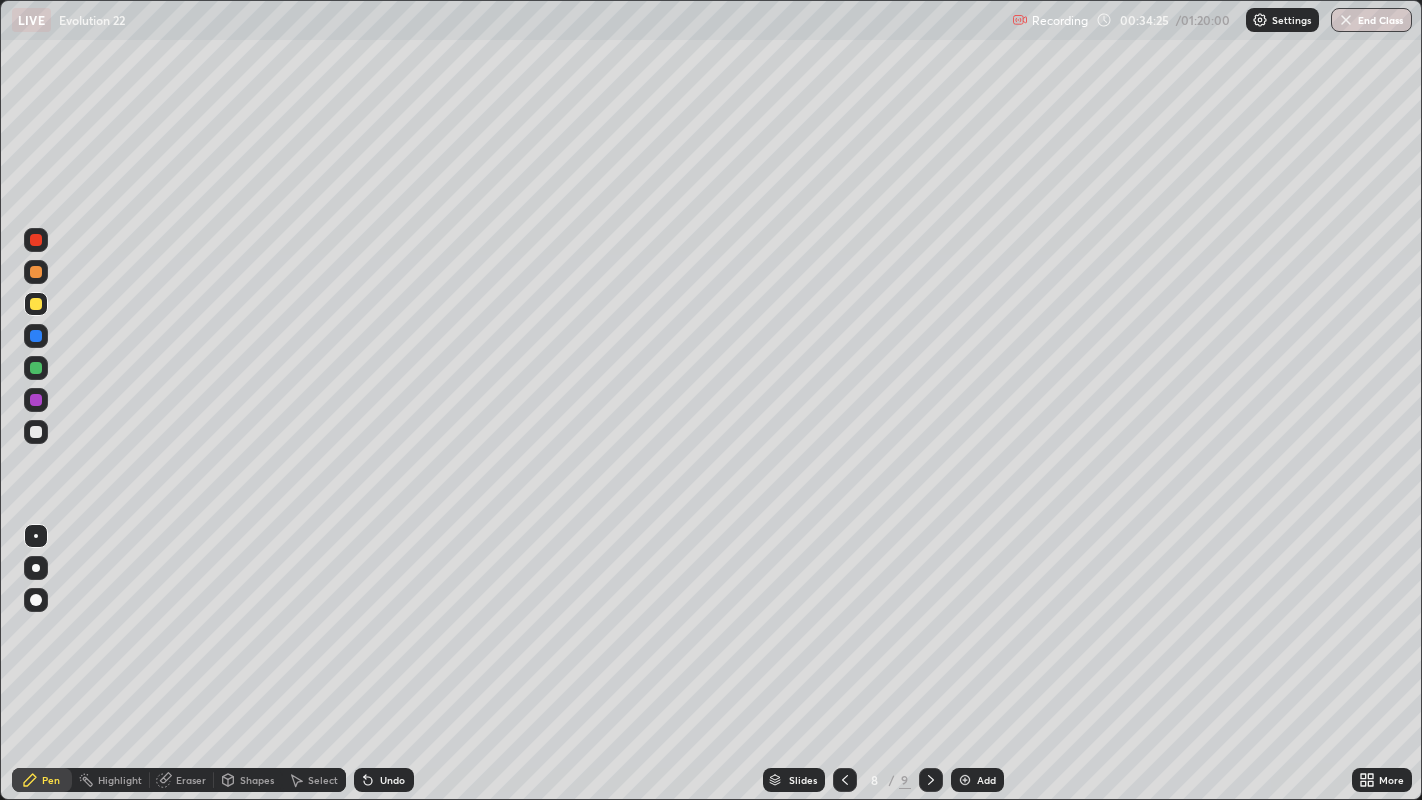 click at bounding box center (36, 432) 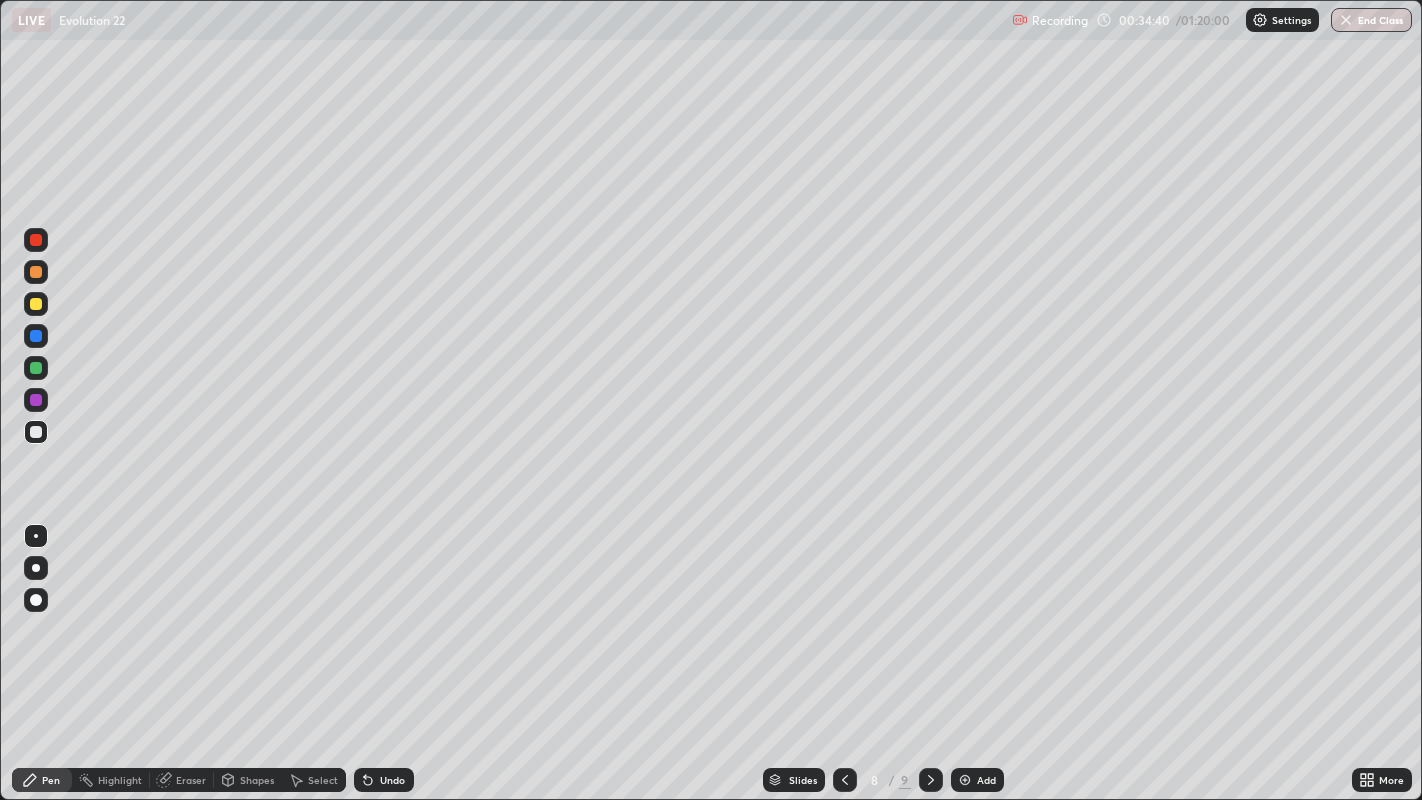 click on "Undo" at bounding box center [392, 780] 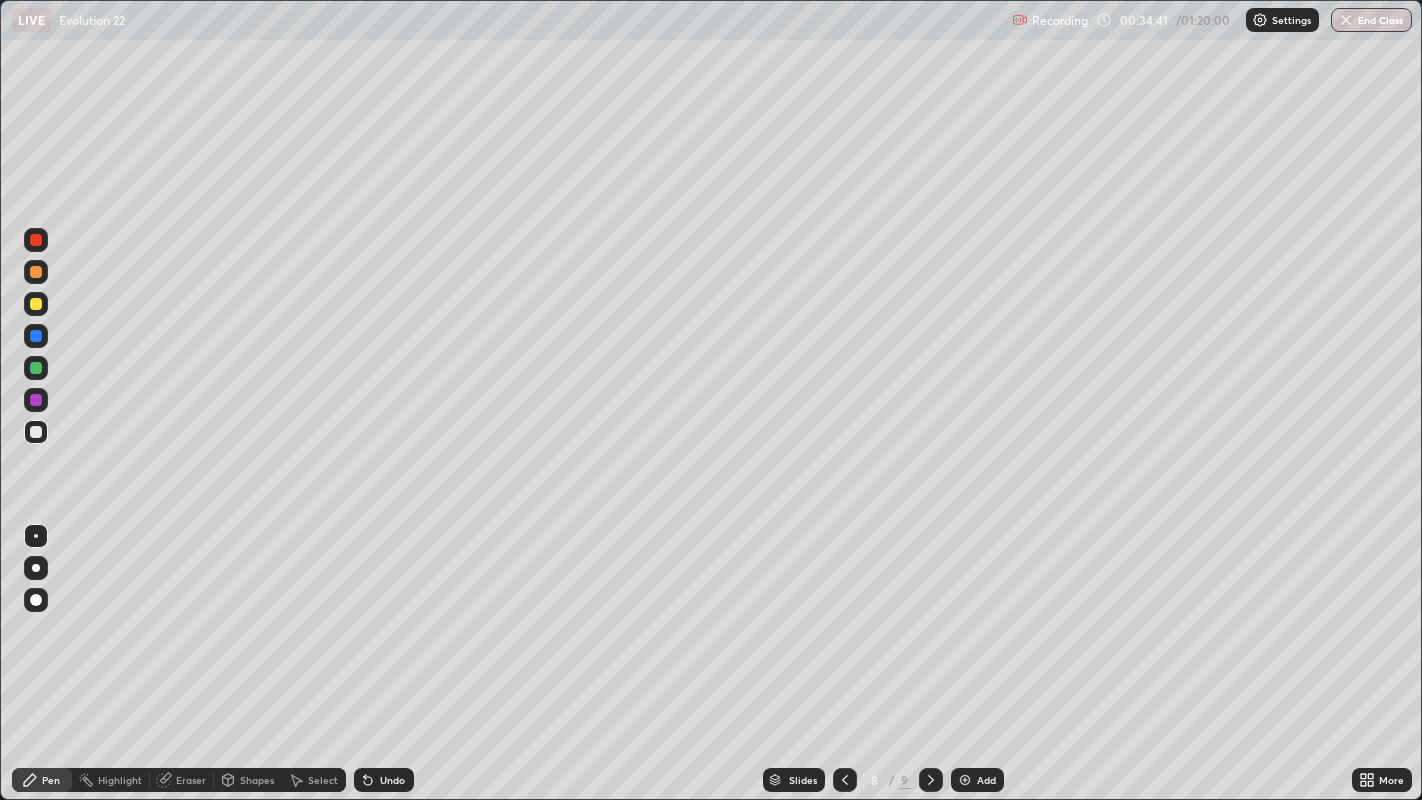 click on "Undo" at bounding box center (384, 780) 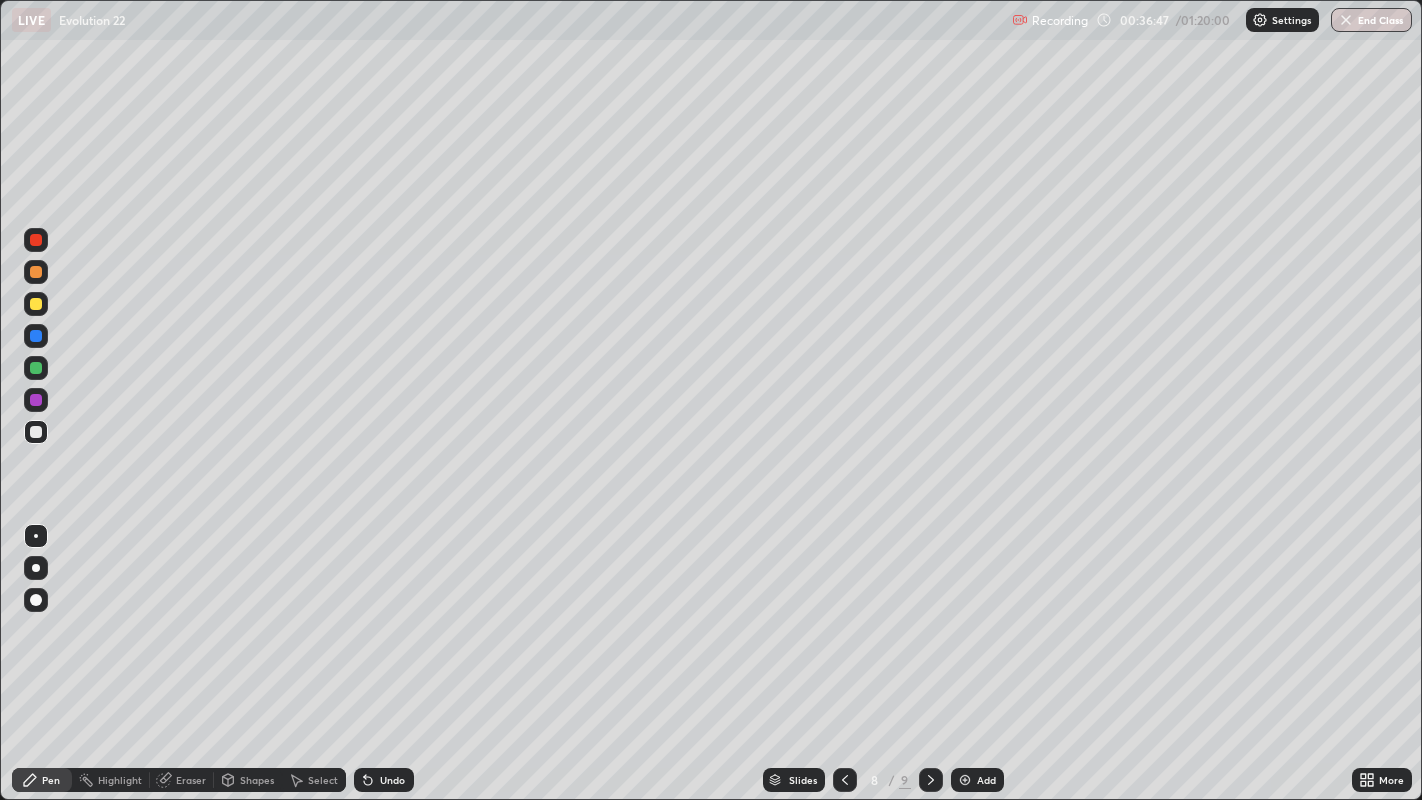 click at bounding box center [36, 240] 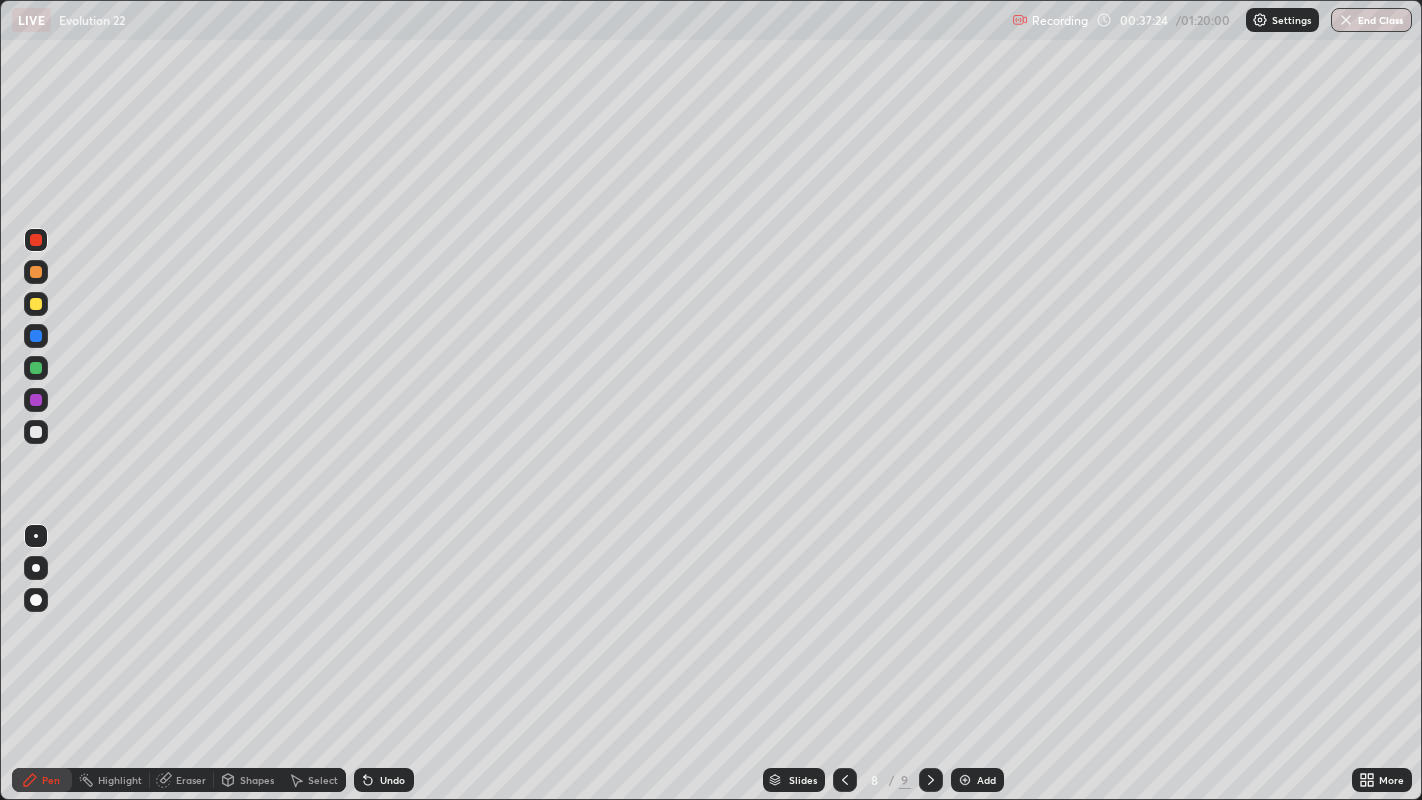 click at bounding box center [36, 304] 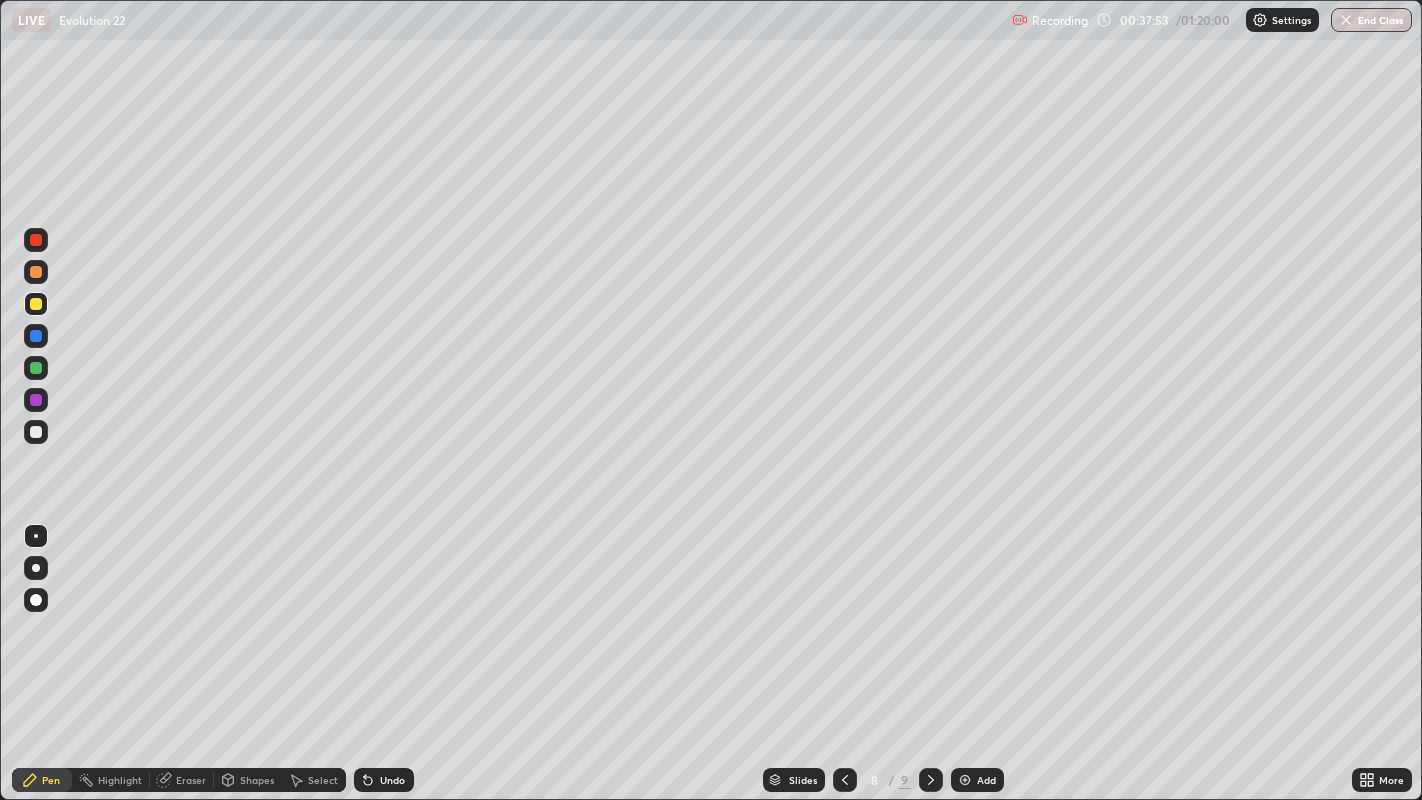 click at bounding box center [36, 240] 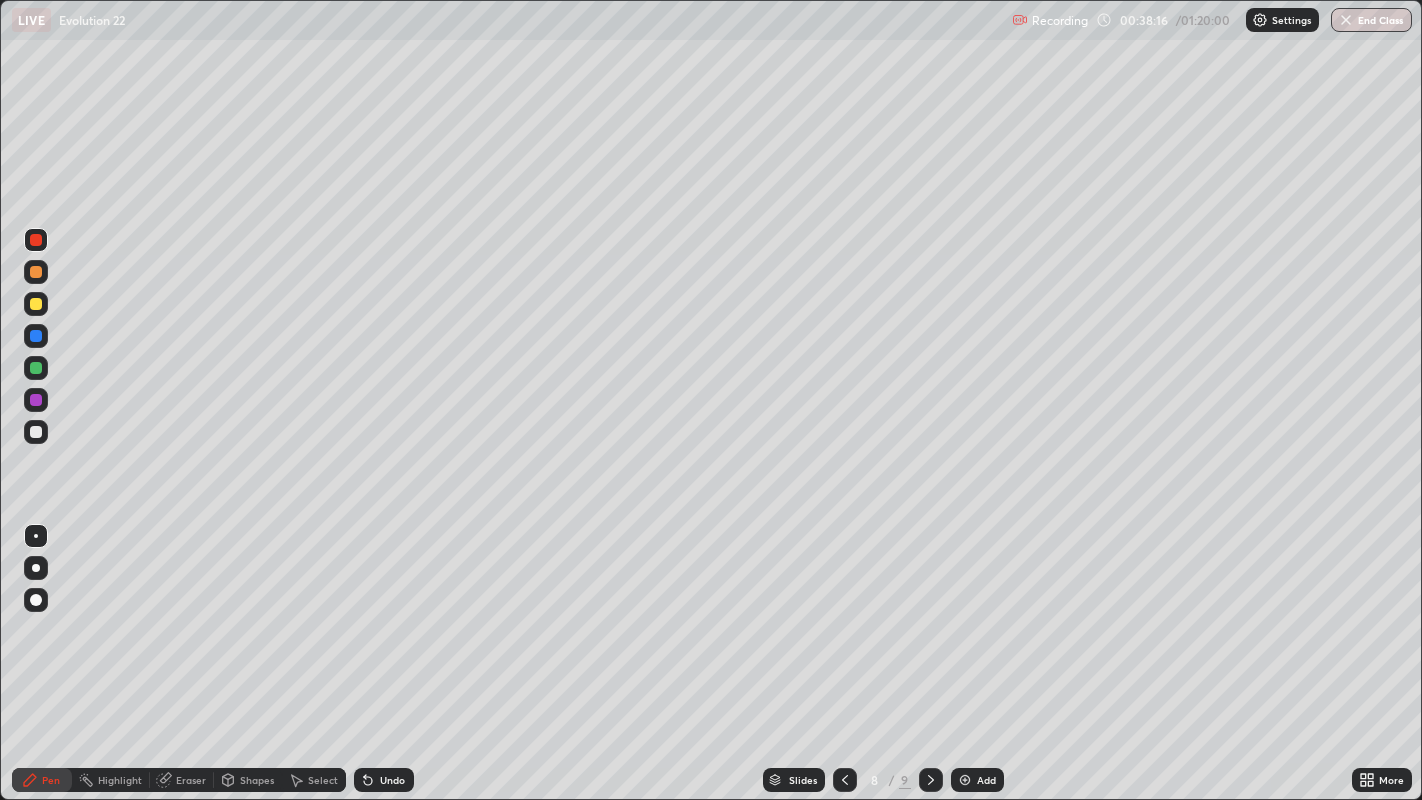 click at bounding box center (36, 368) 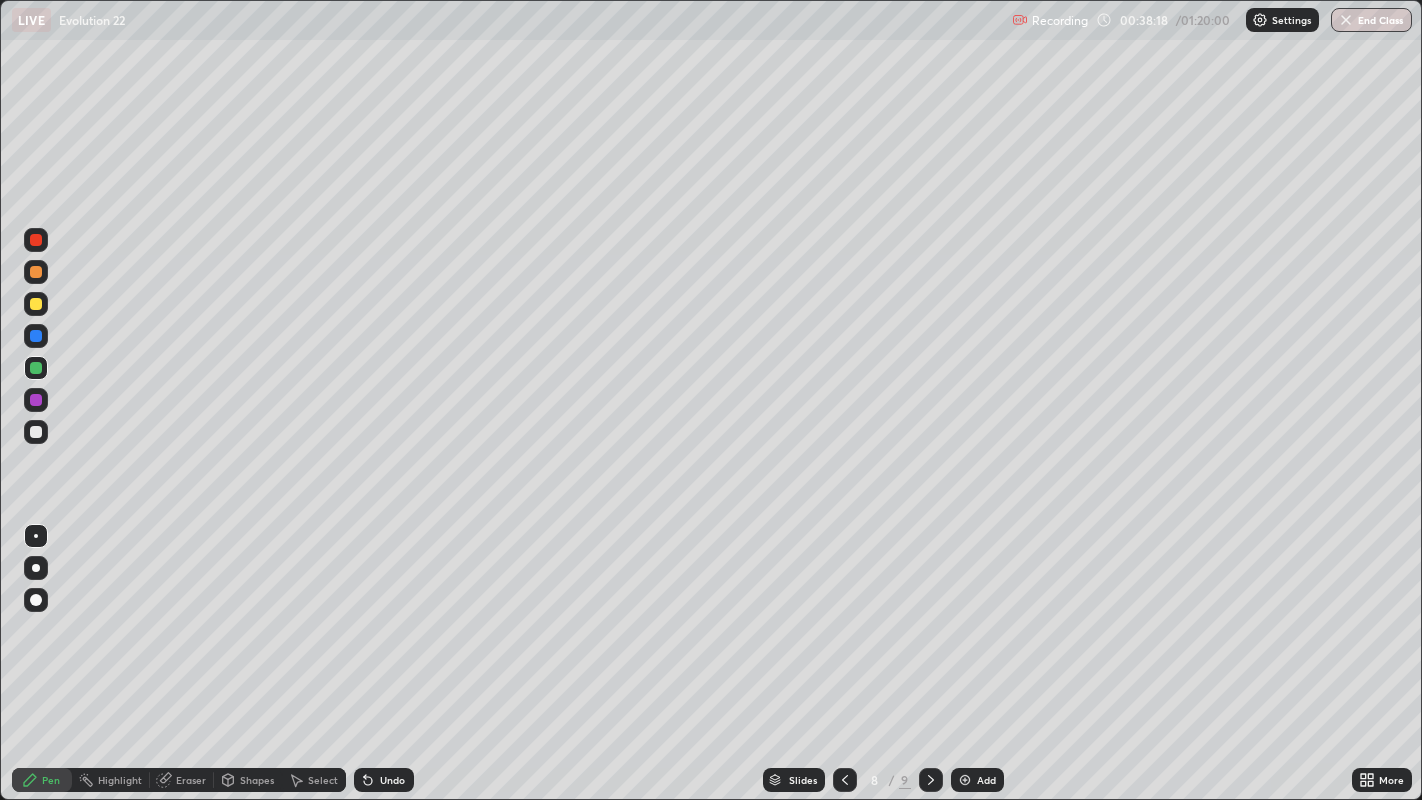 click at bounding box center [36, 304] 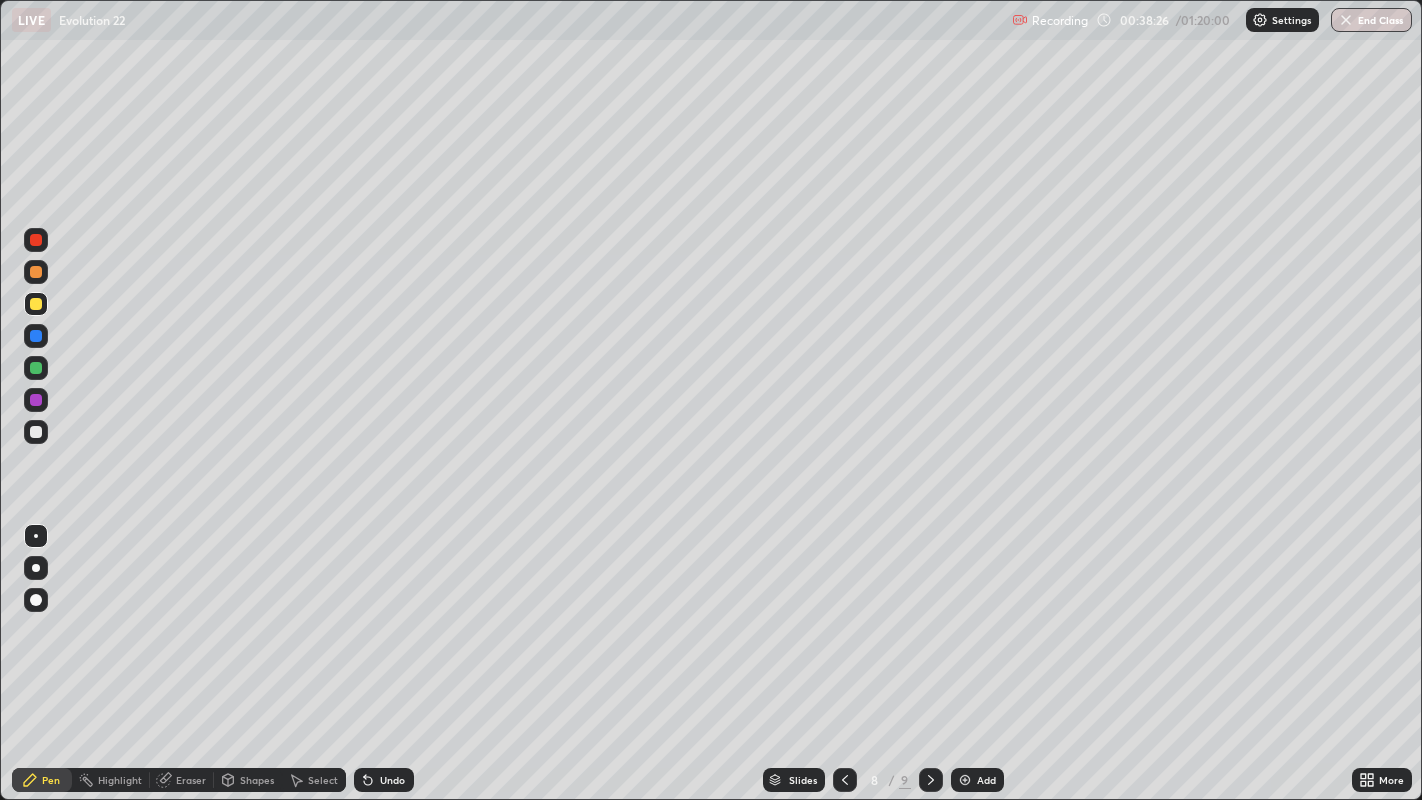 click at bounding box center (36, 272) 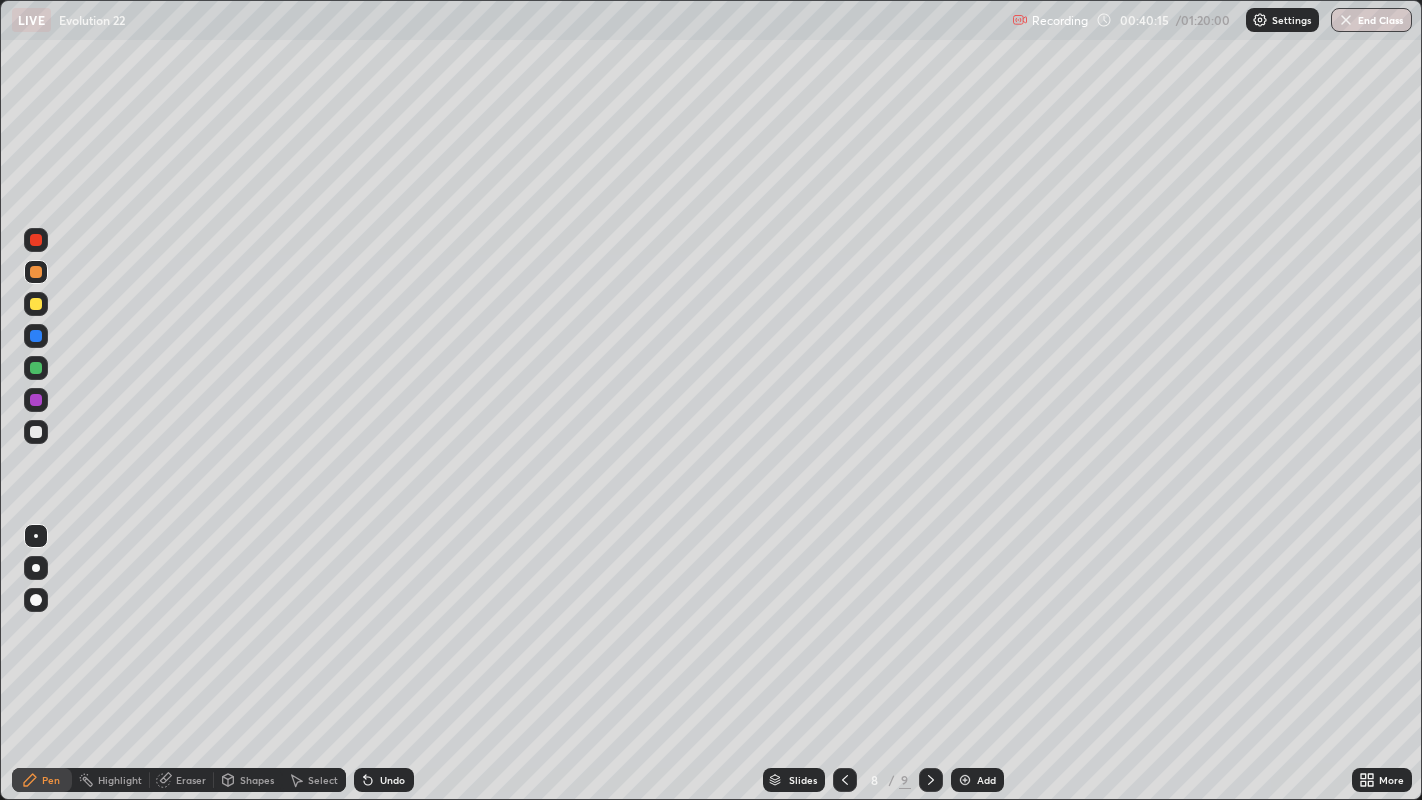 click on "Add" at bounding box center (986, 780) 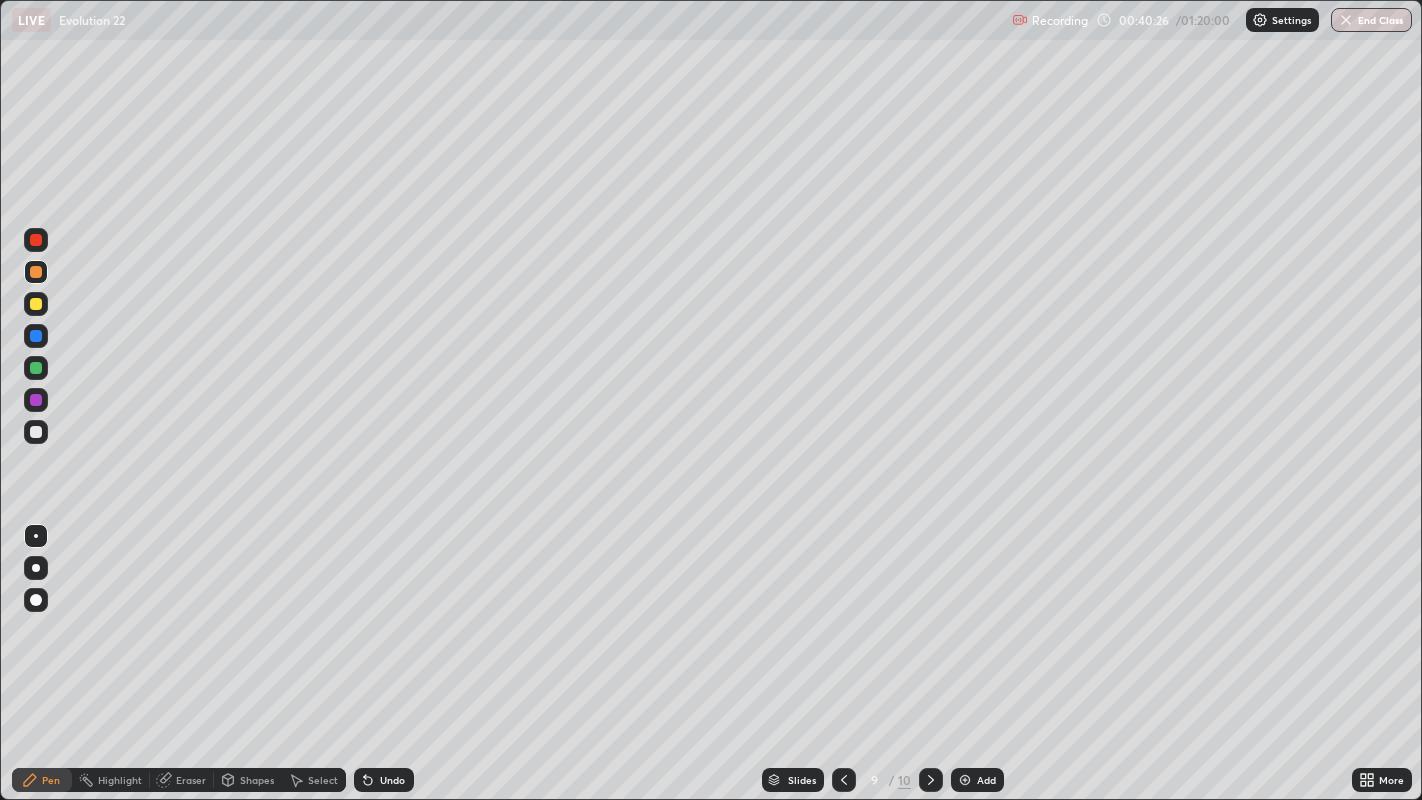 click on "Undo" at bounding box center [392, 780] 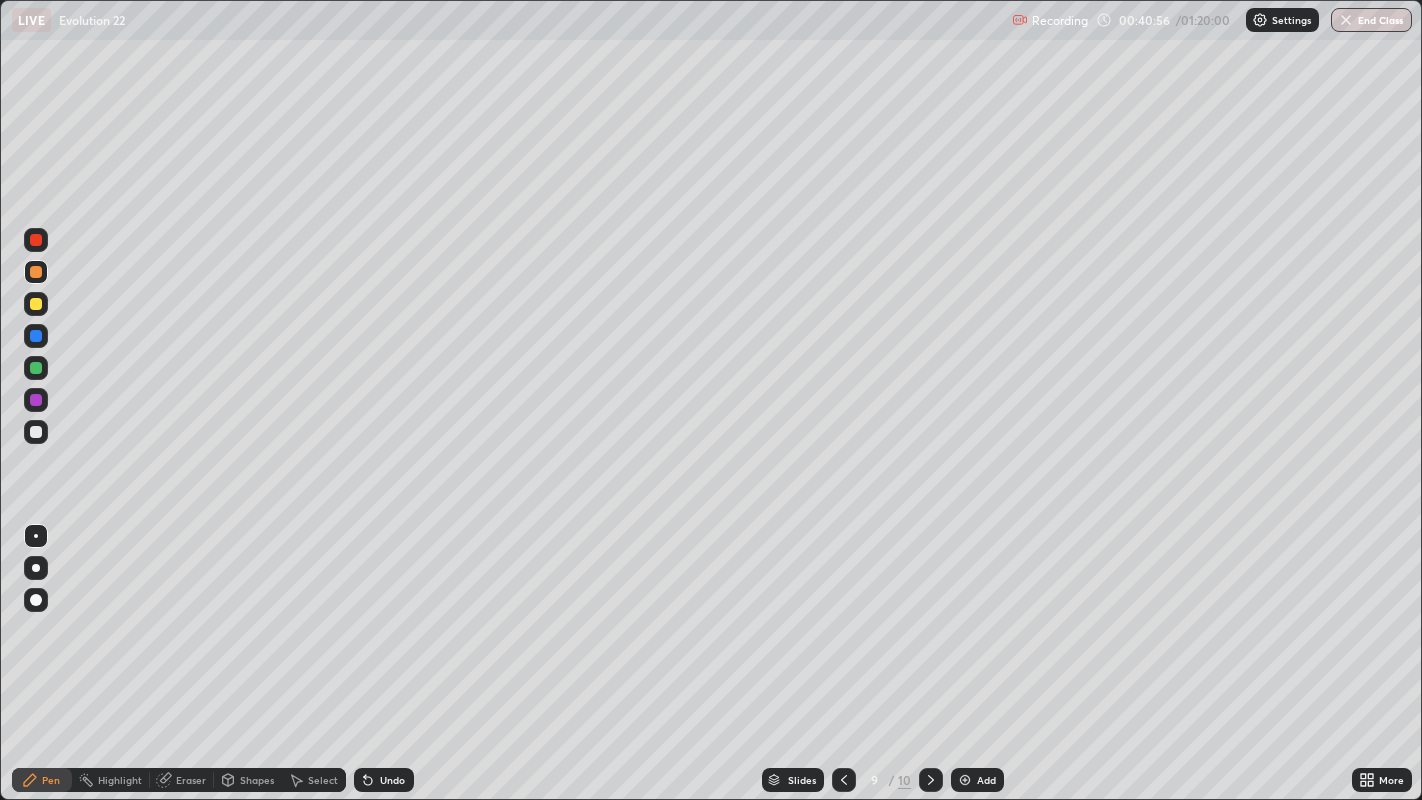 click on "Undo" at bounding box center (392, 780) 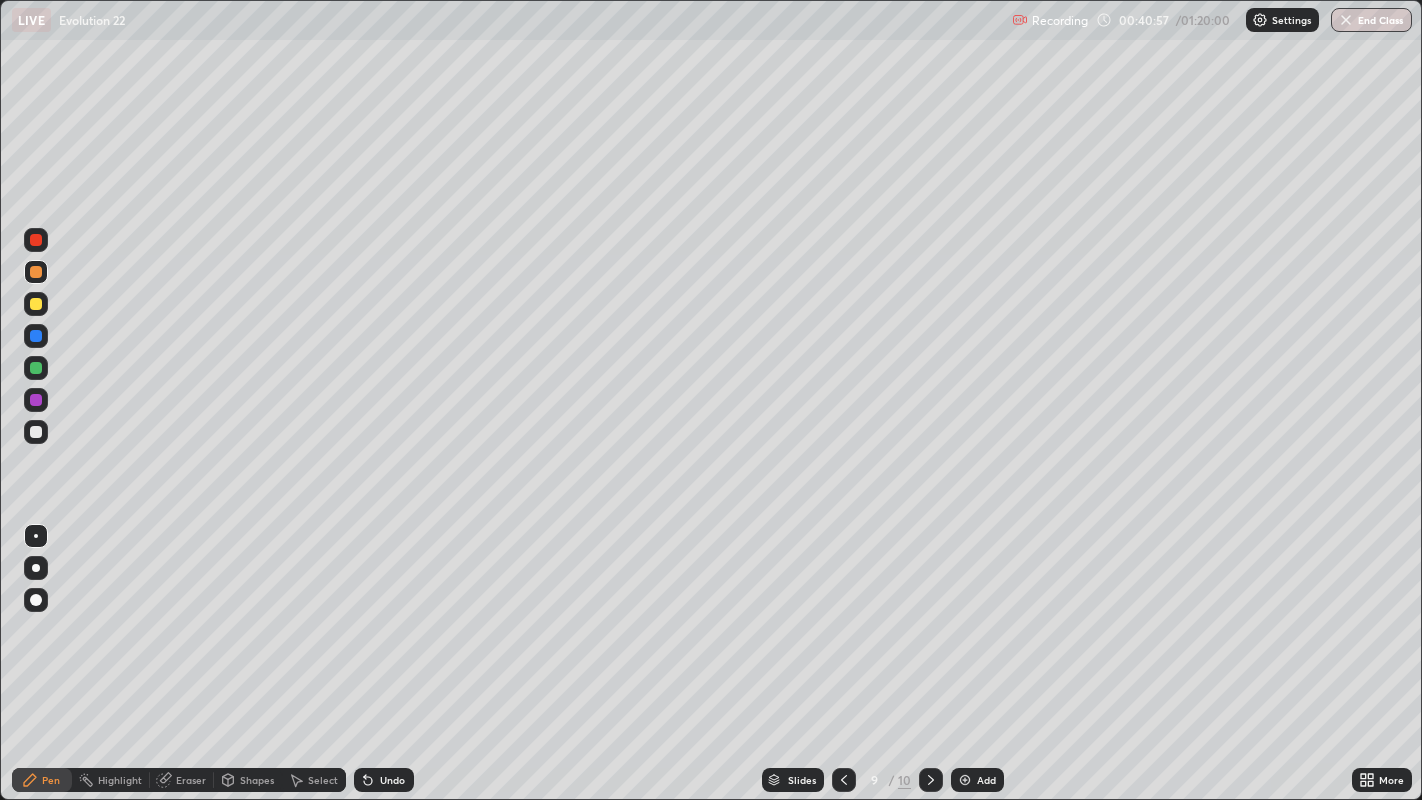 click on "Undo" at bounding box center [380, 780] 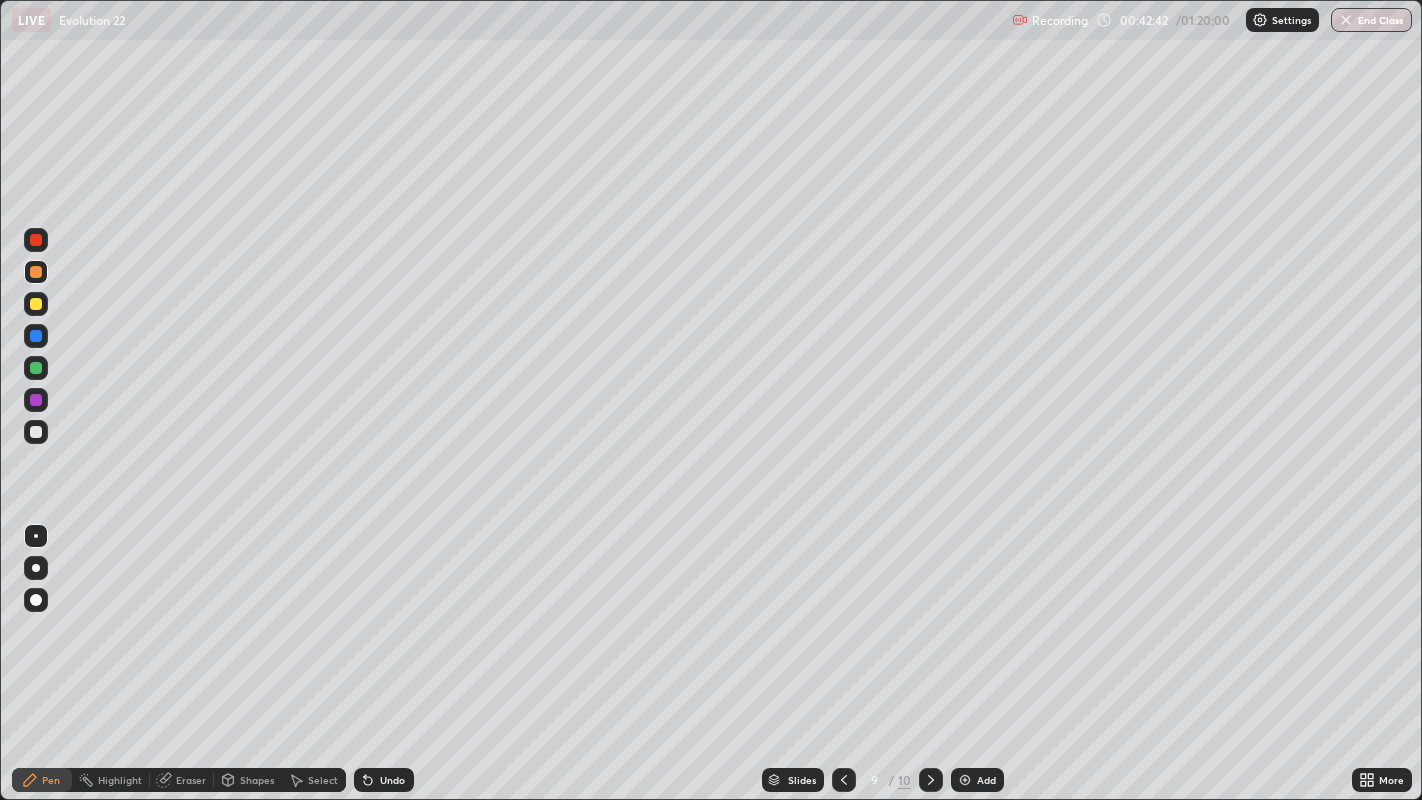 click on "Undo" at bounding box center [384, 780] 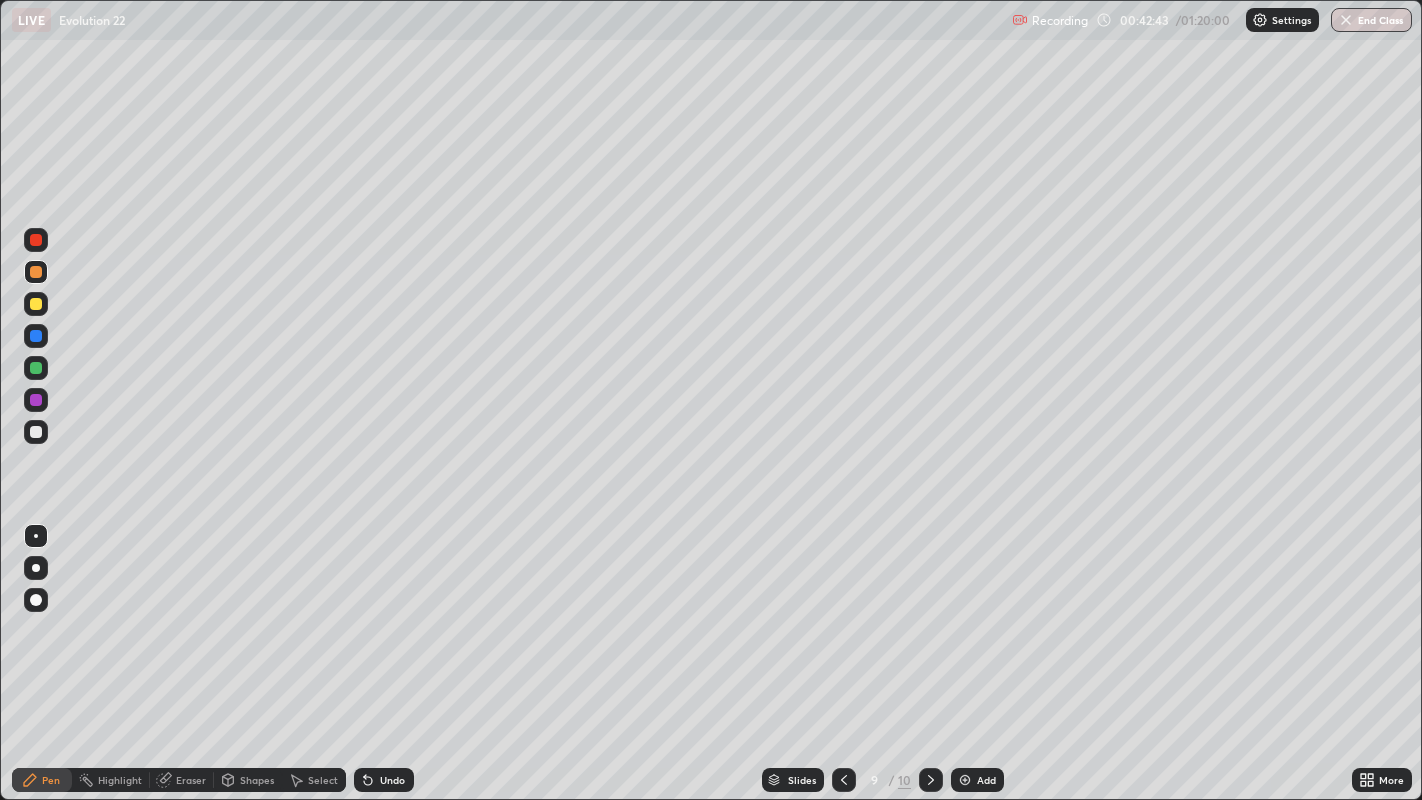 click on "Undo" at bounding box center (392, 780) 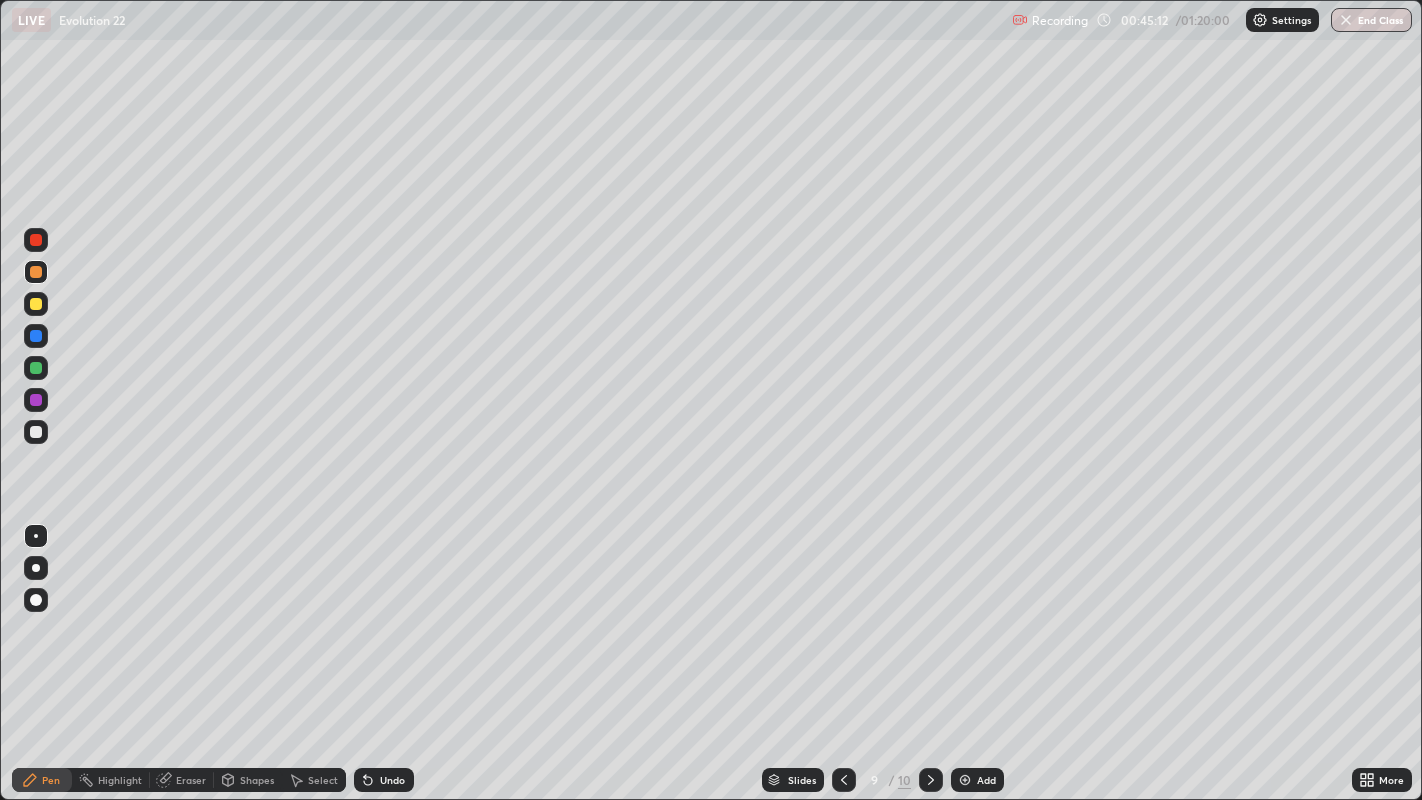 click at bounding box center (36, 240) 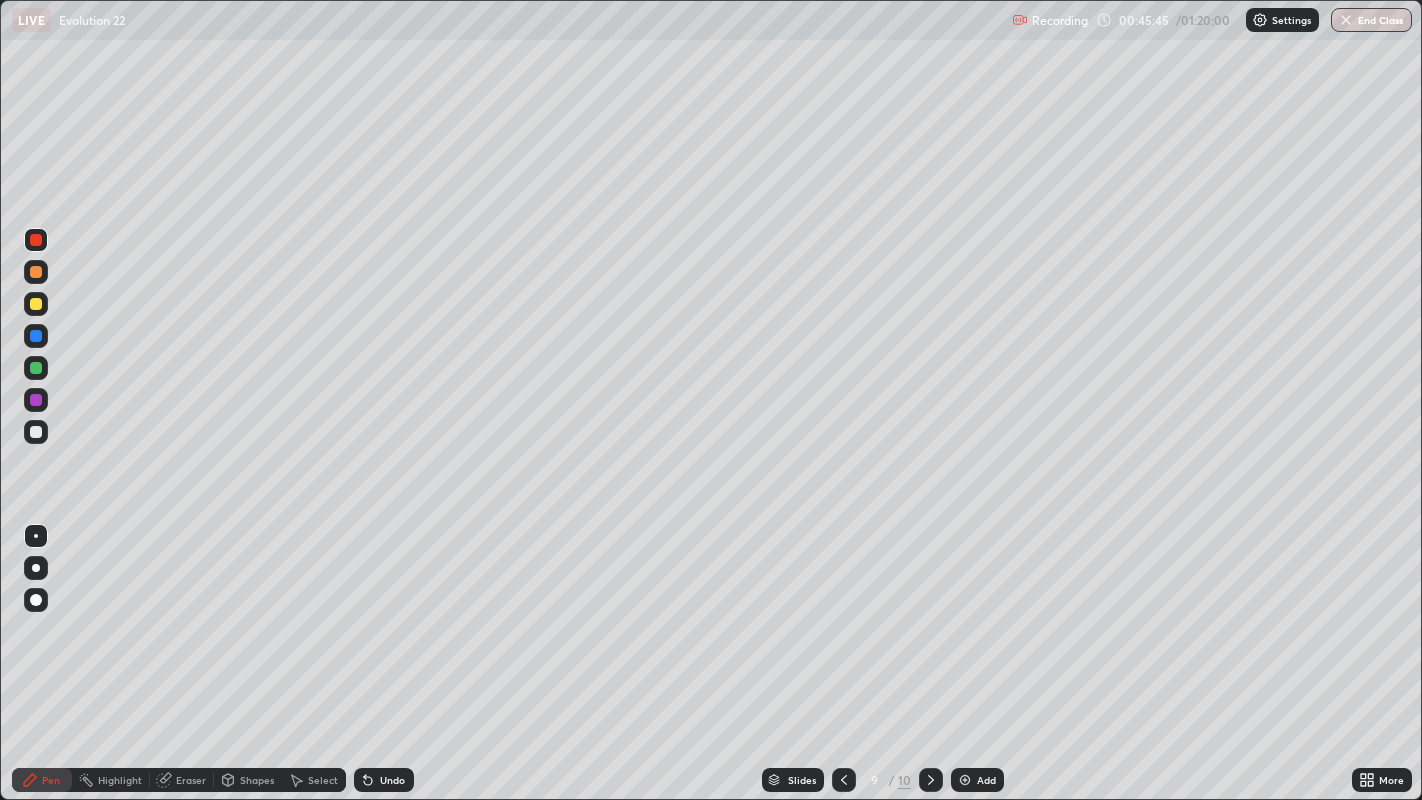 click on "Add" at bounding box center [977, 780] 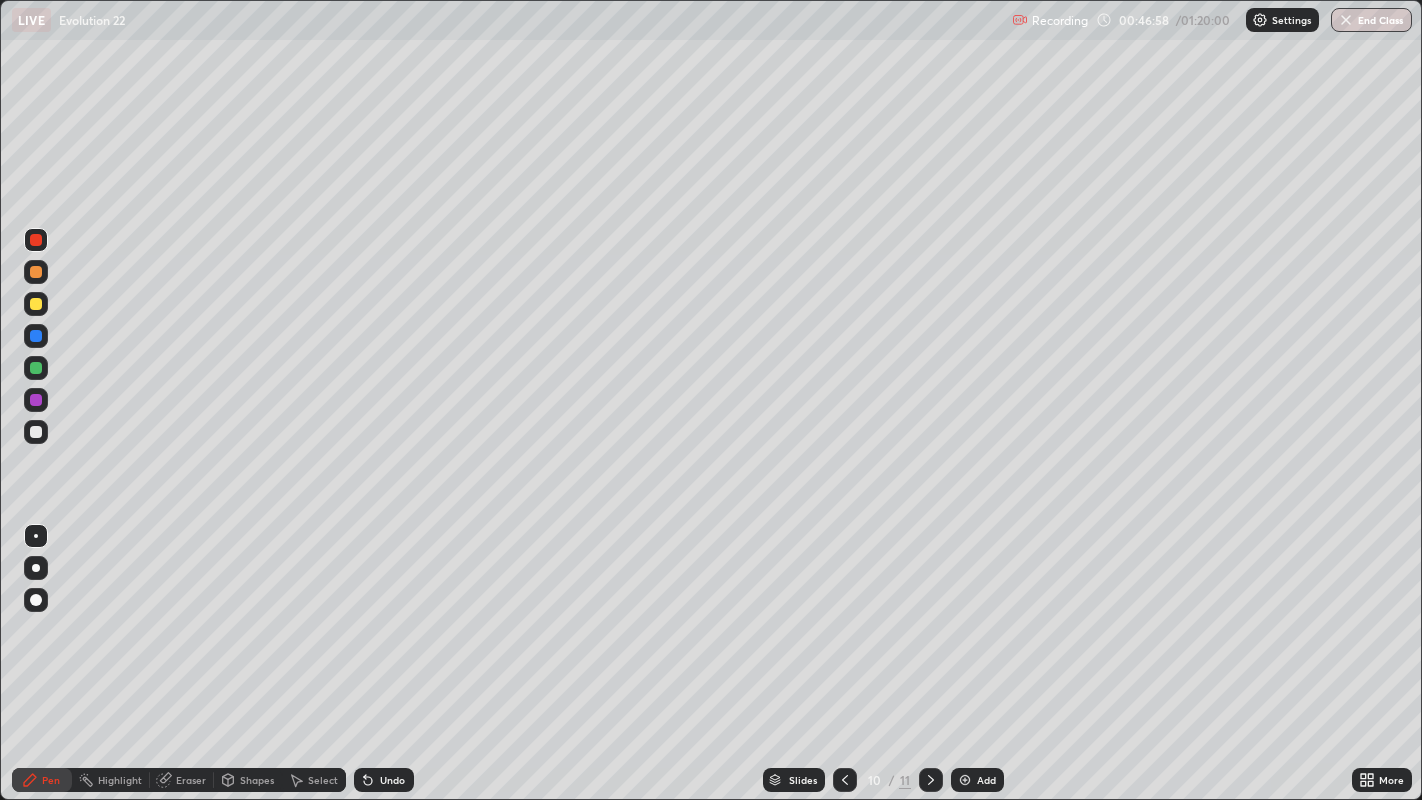 click at bounding box center [36, 432] 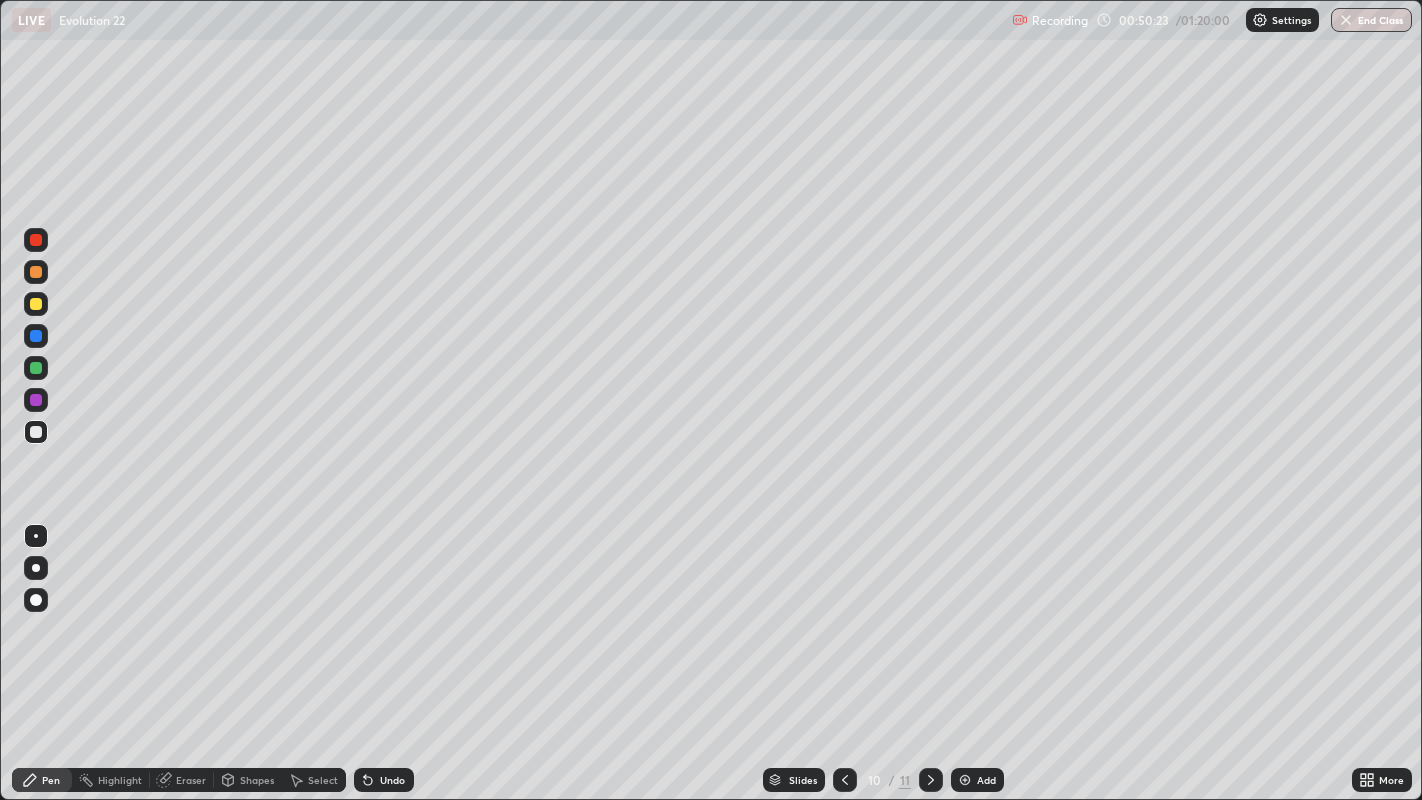 click on "Add" at bounding box center (977, 780) 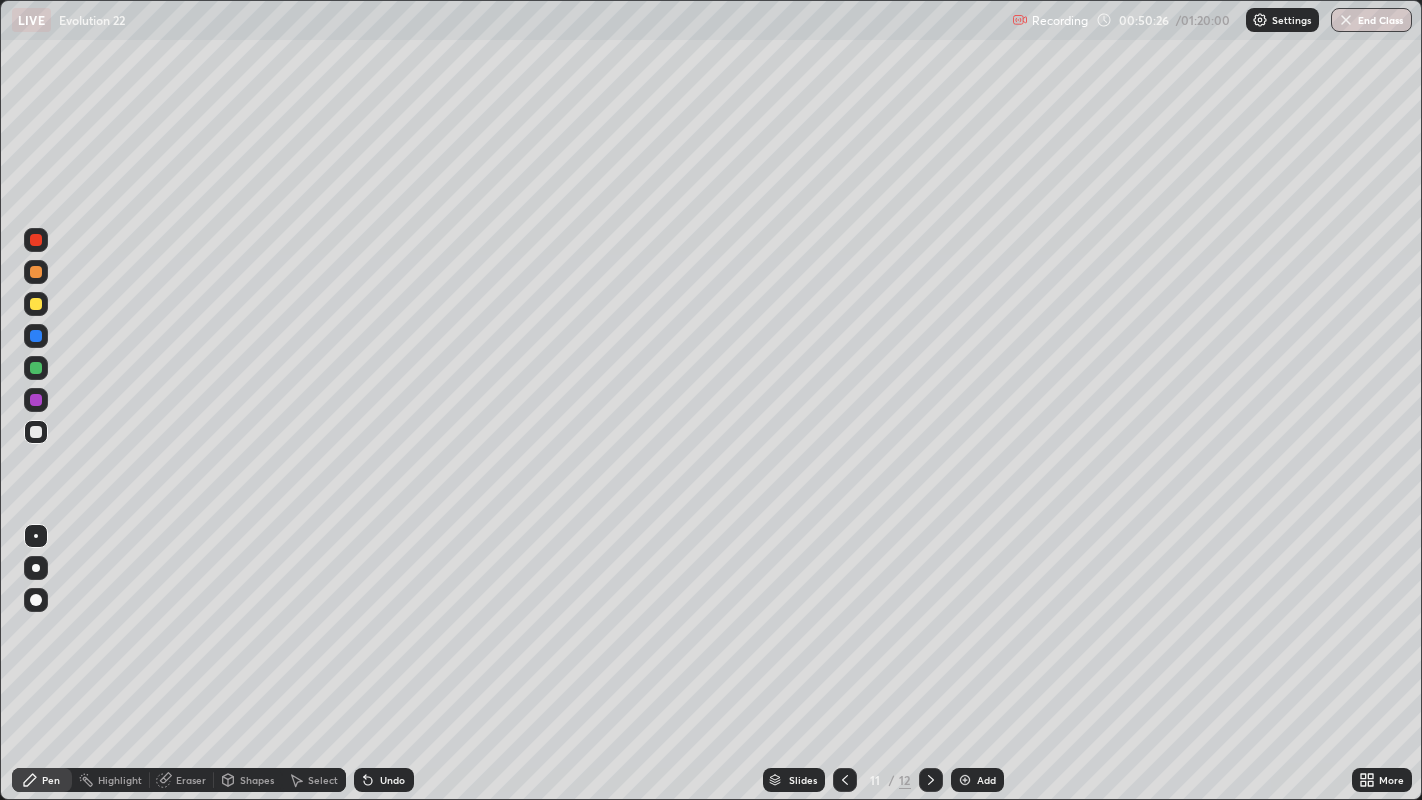 click at bounding box center [36, 304] 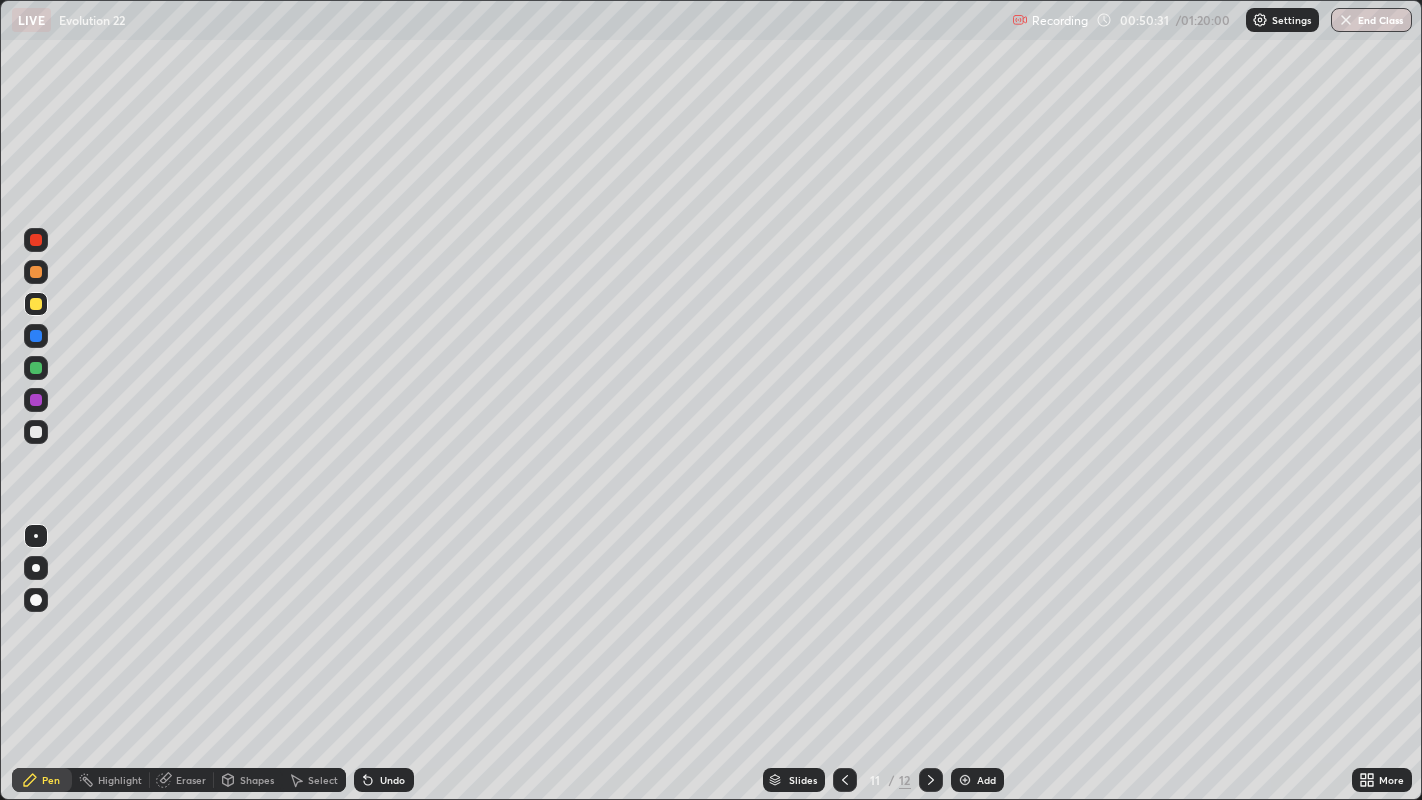 click on "Undo" at bounding box center [392, 780] 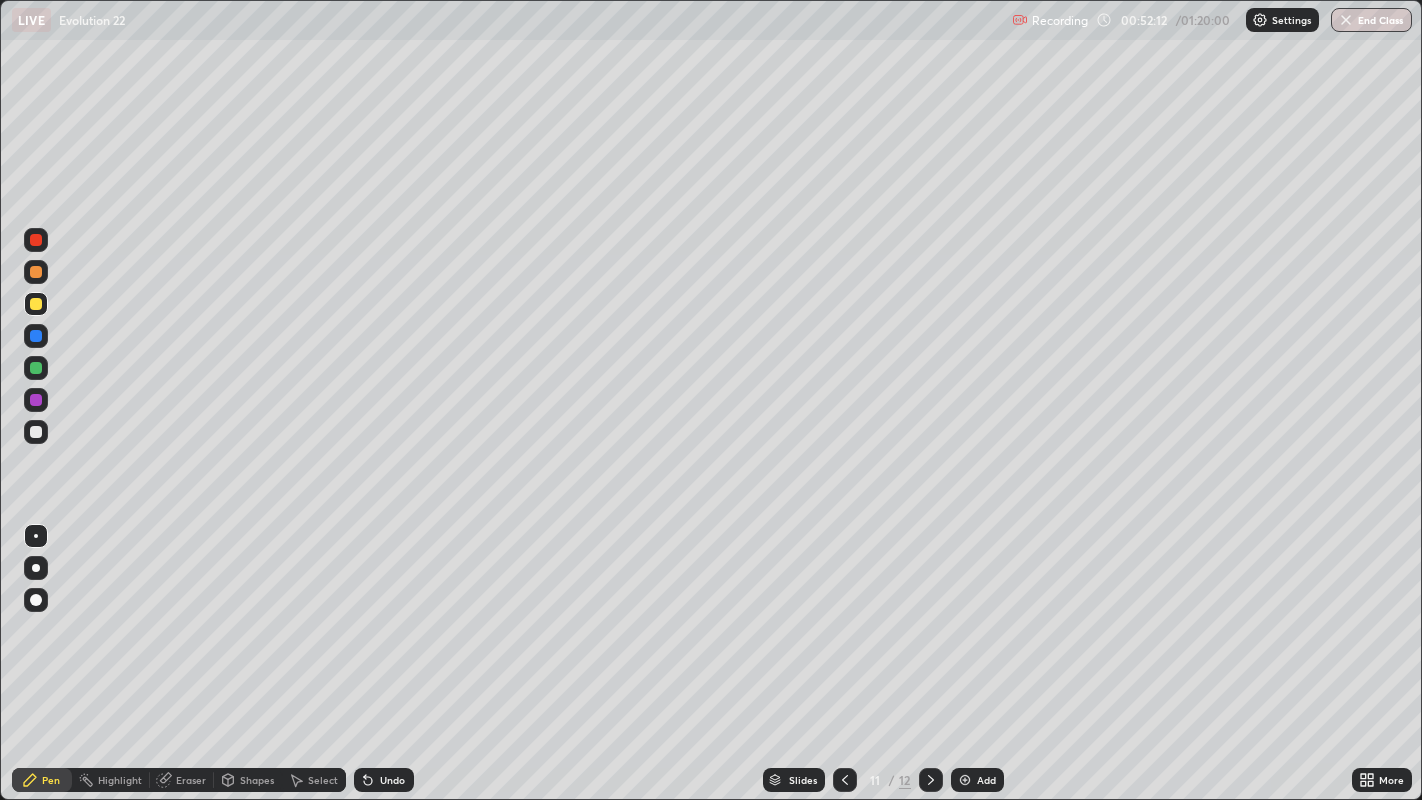 click at bounding box center [36, 240] 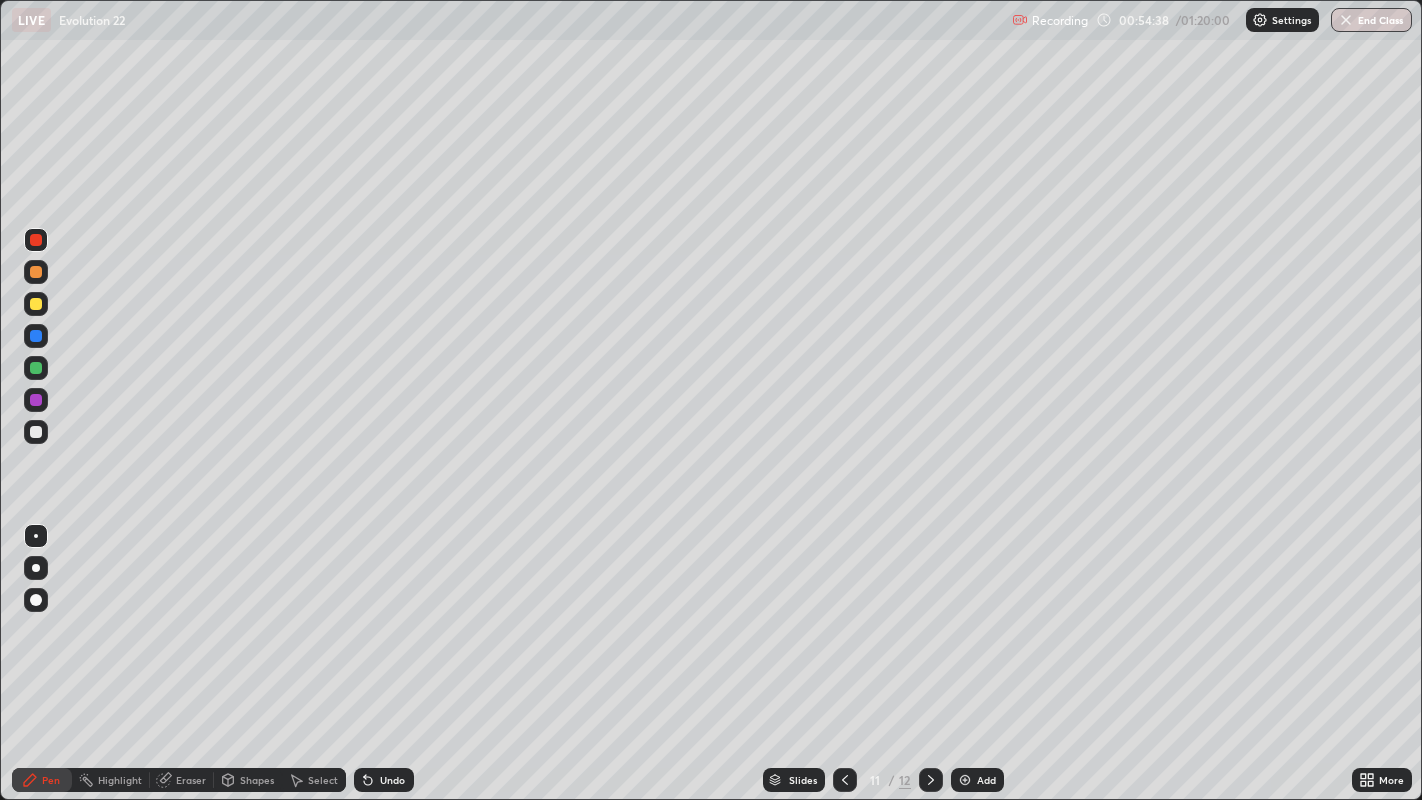 click on "Add" at bounding box center [977, 780] 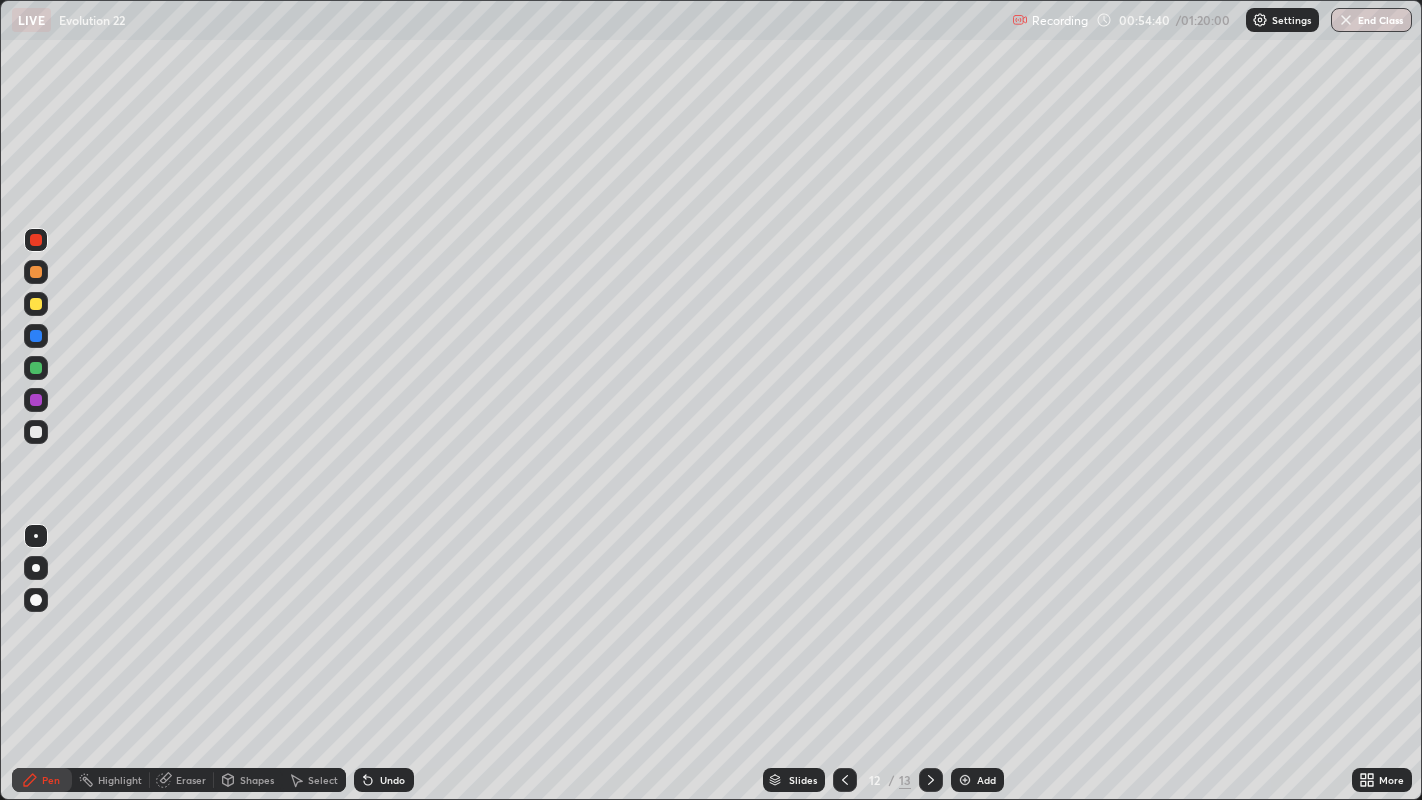 click at bounding box center [36, 432] 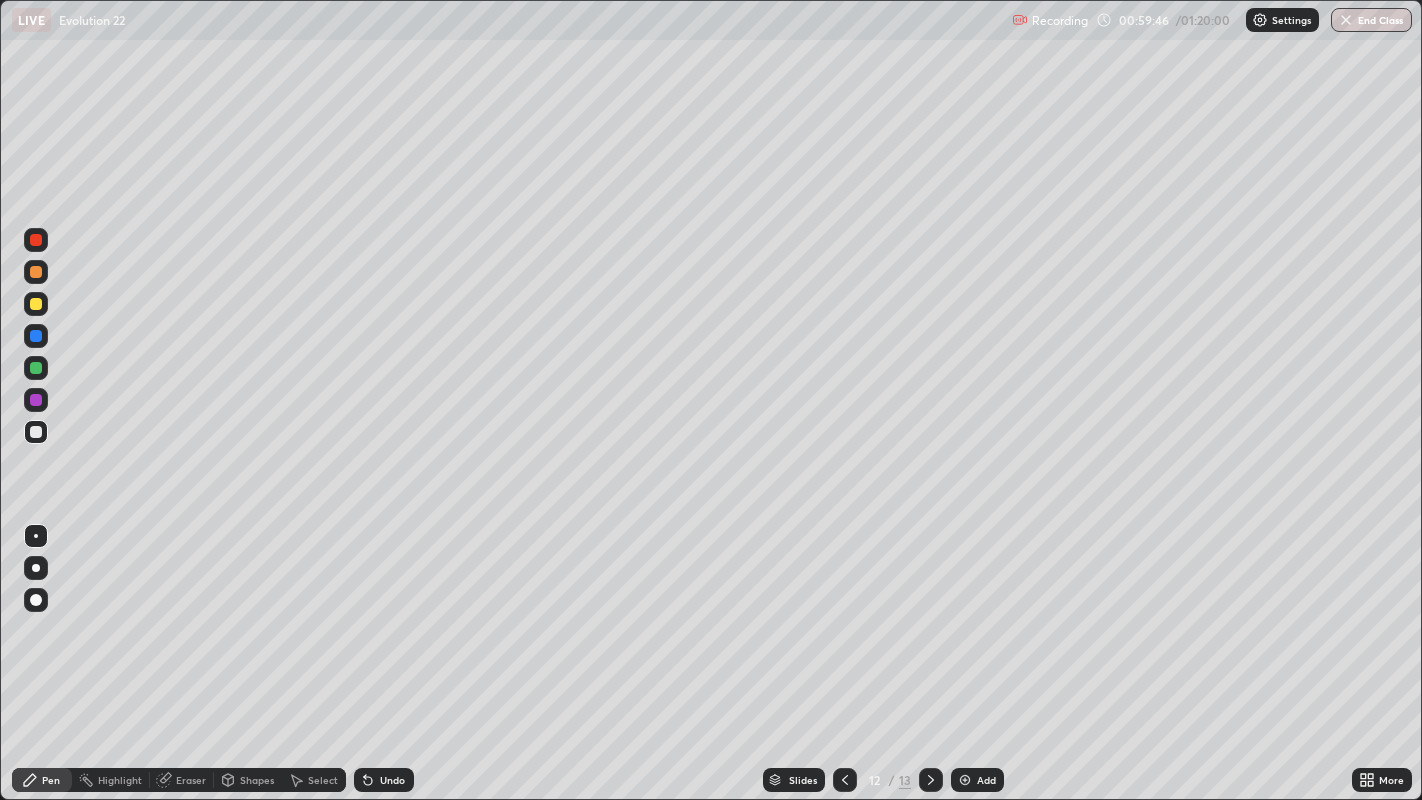 click on "More" at bounding box center (1382, 780) 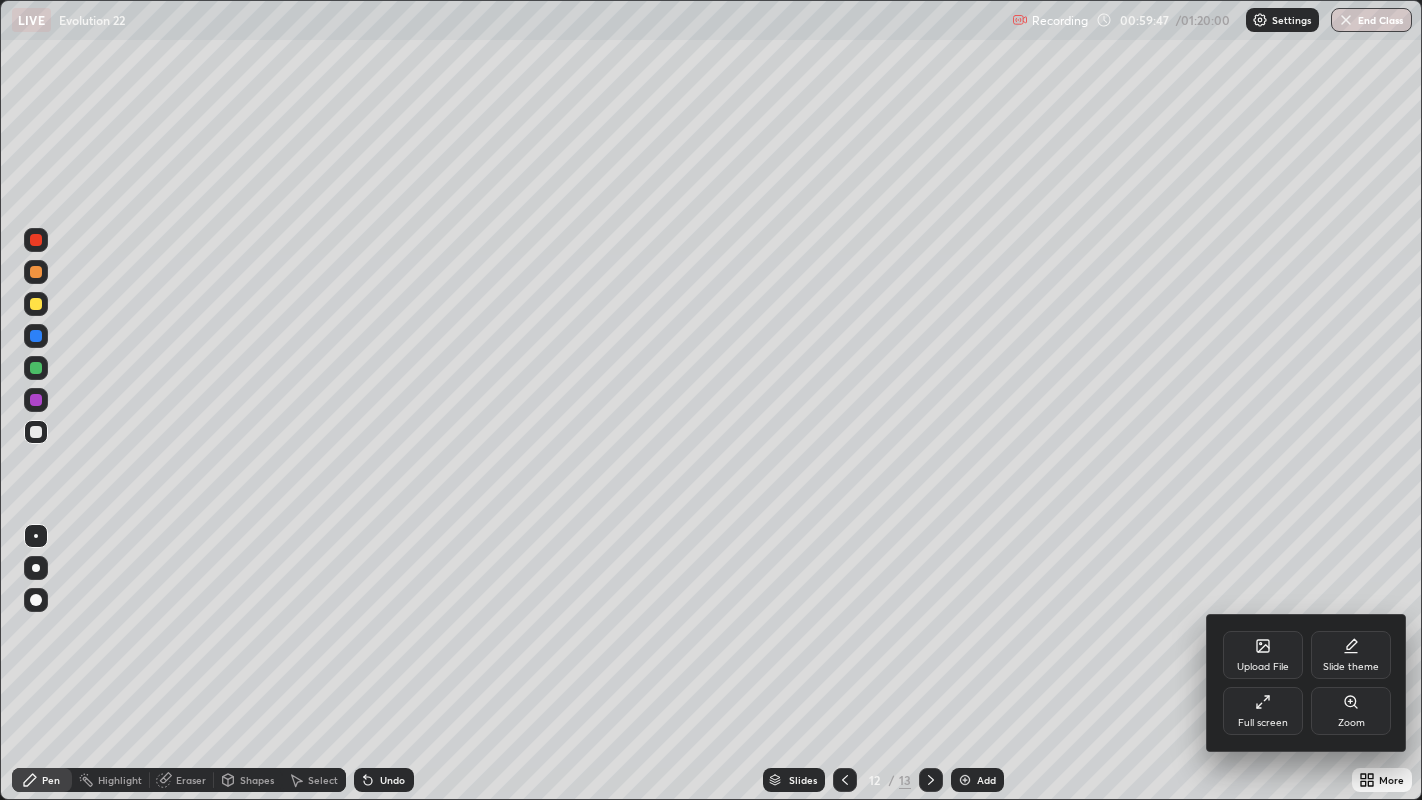 click on "Full screen" at bounding box center (1263, 723) 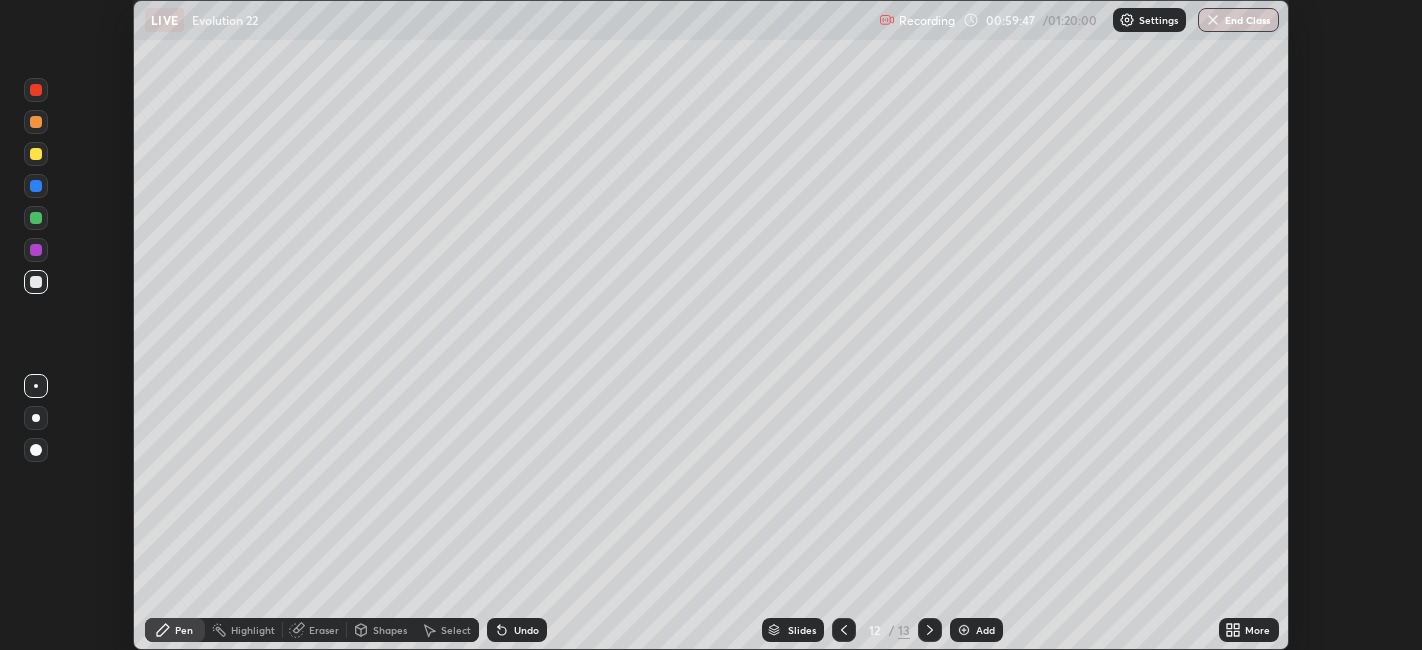 scroll, scrollTop: 650, scrollLeft: 1422, axis: both 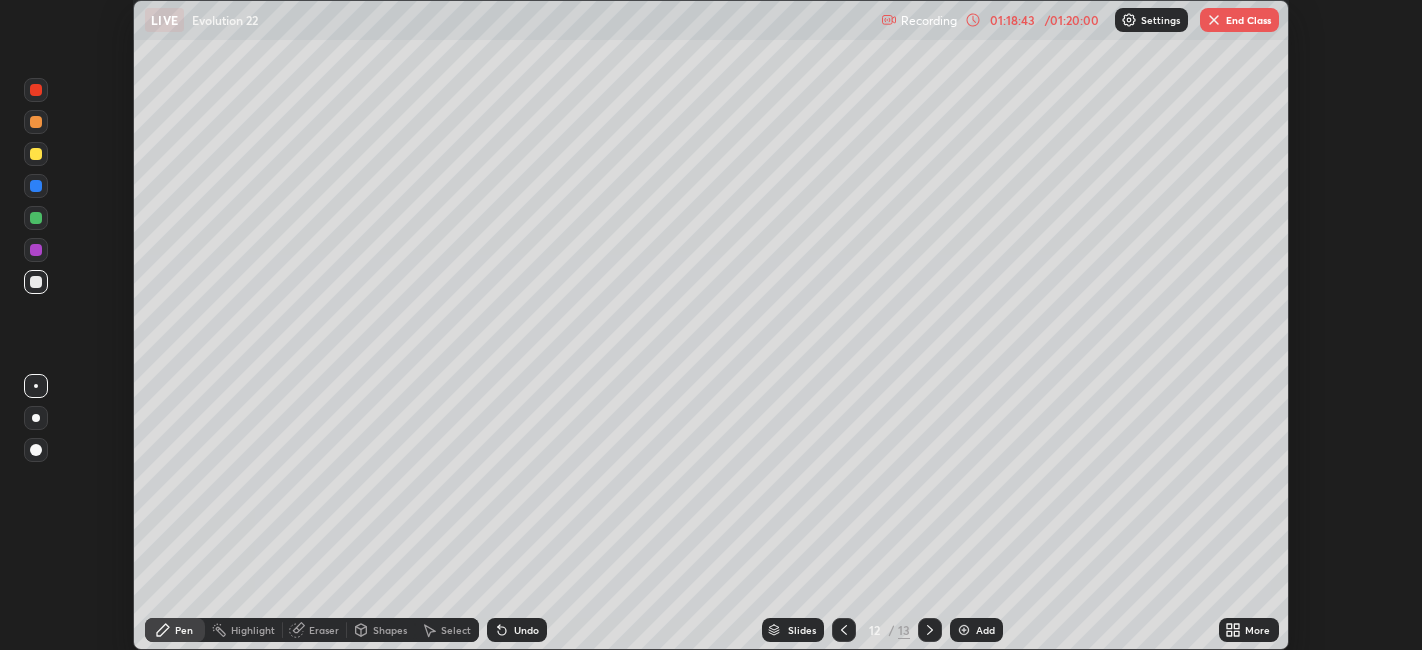 click on "End Class" at bounding box center (1239, 20) 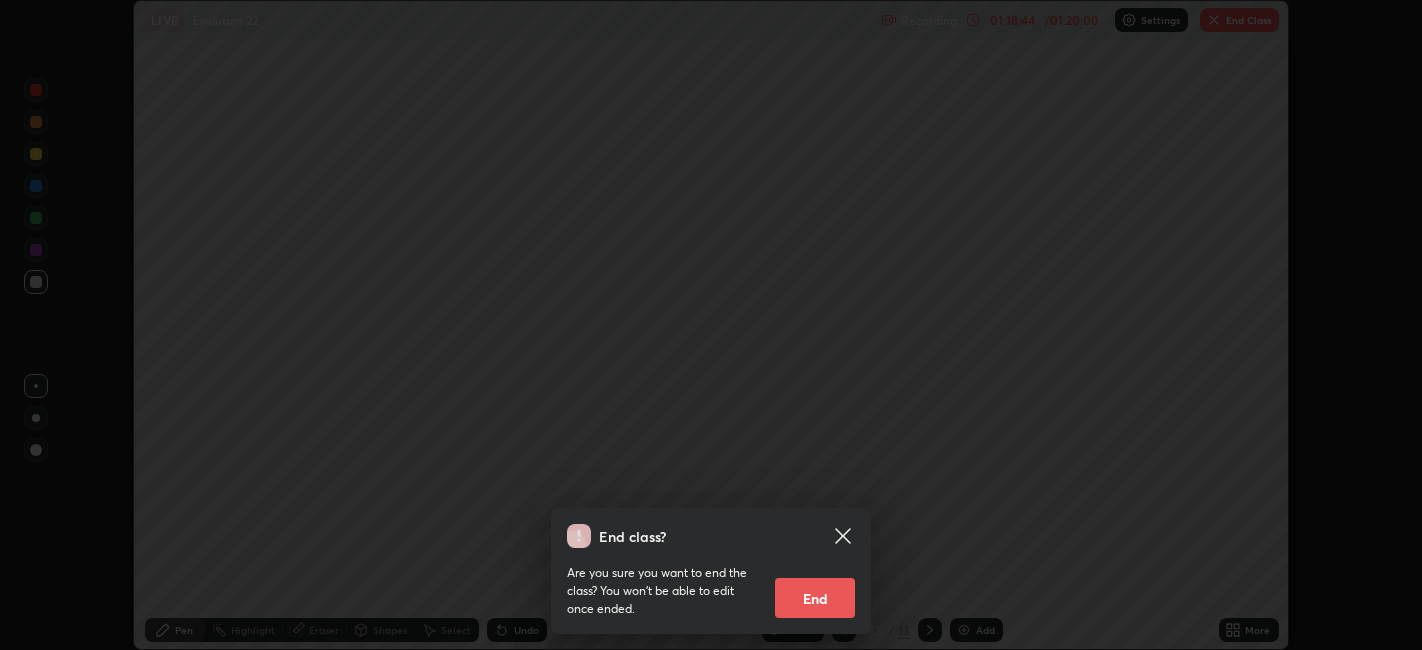 click on "End" at bounding box center [815, 598] 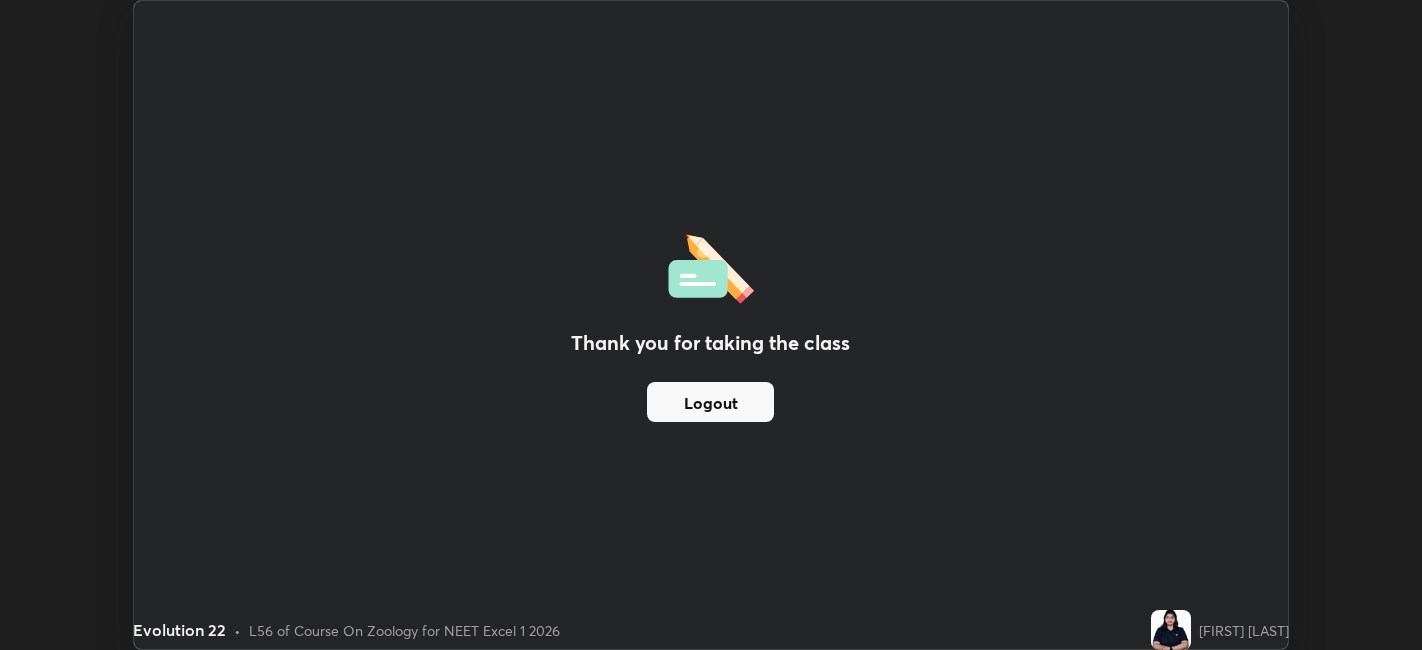 click on "Logout" at bounding box center [710, 402] 